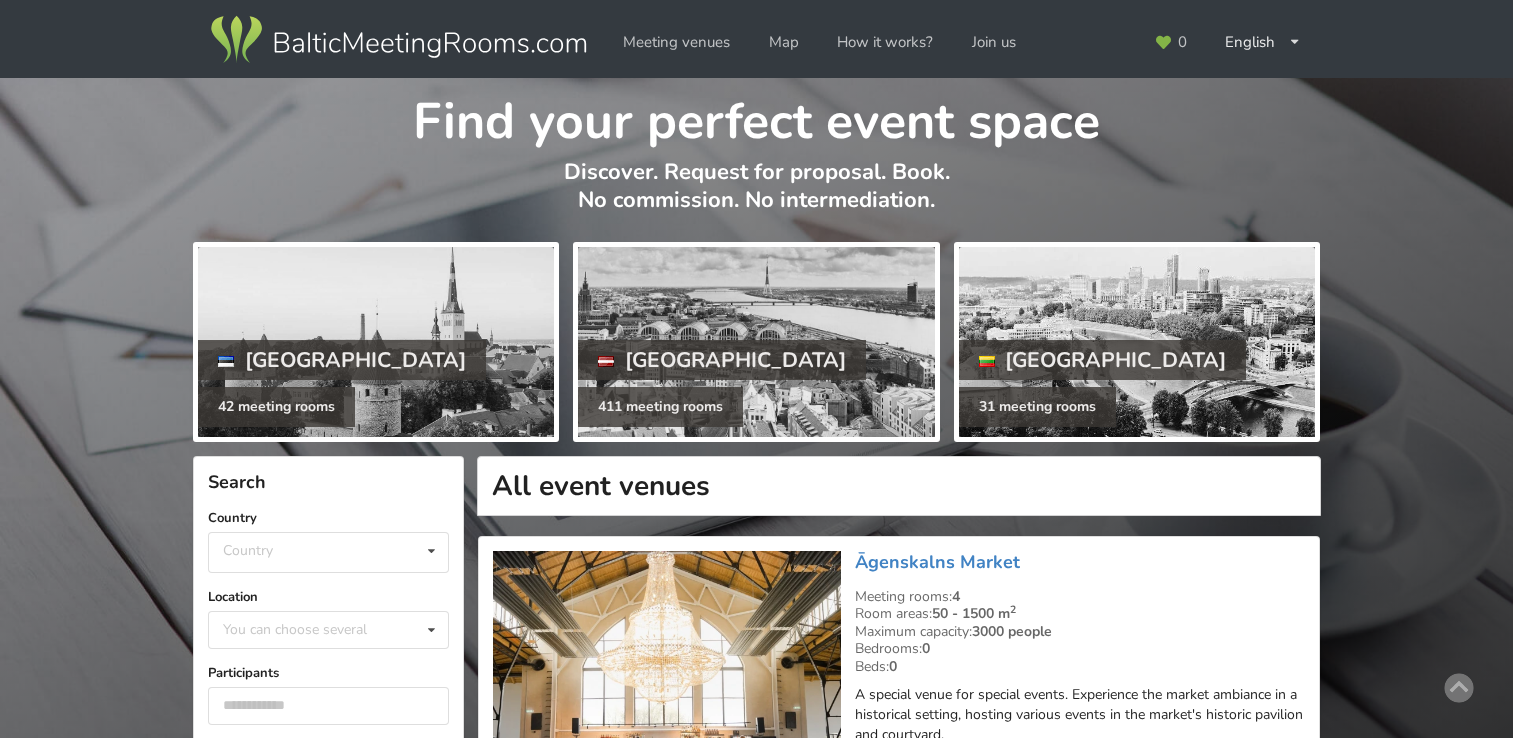 click on "All event venues" at bounding box center (899, 486) 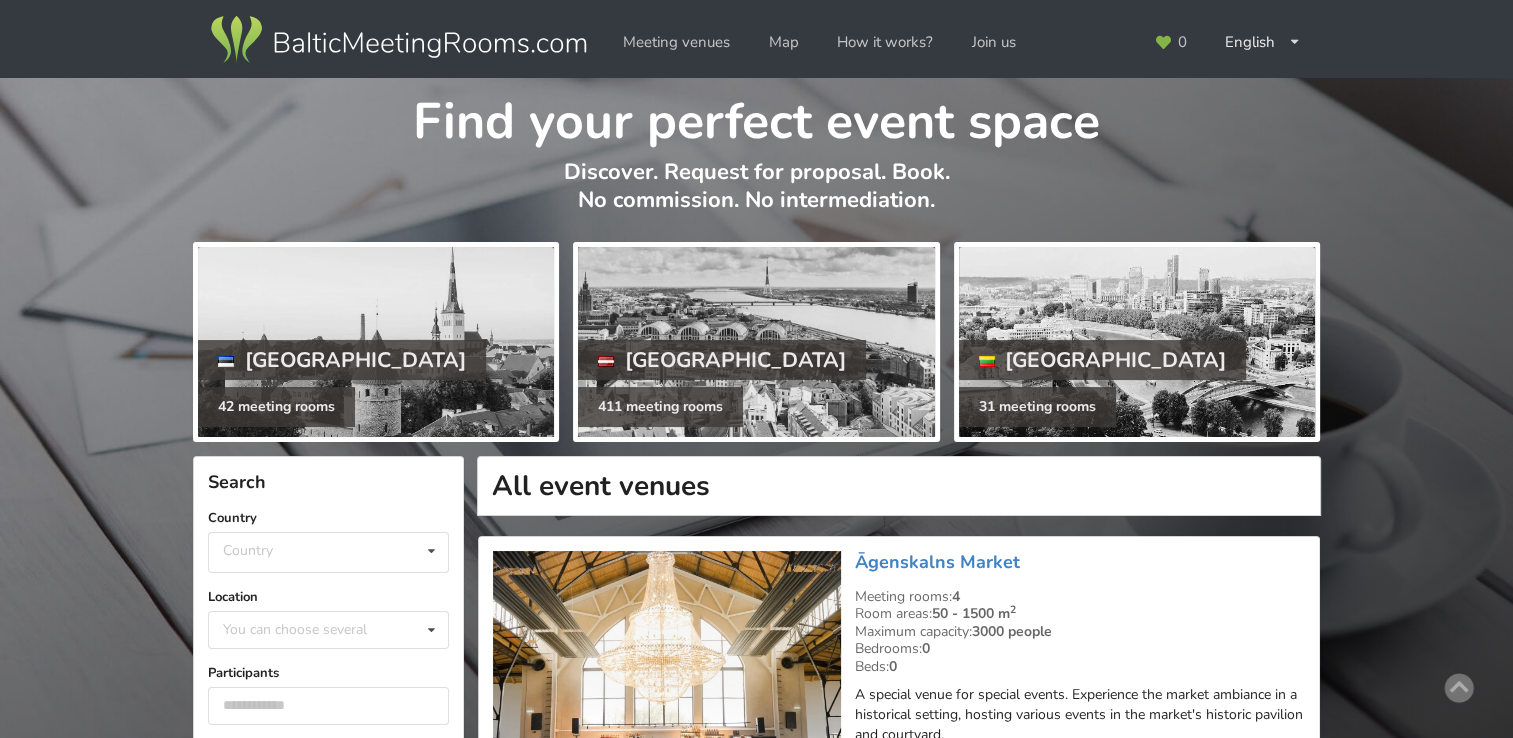 click on "All event venues" at bounding box center (899, 486) 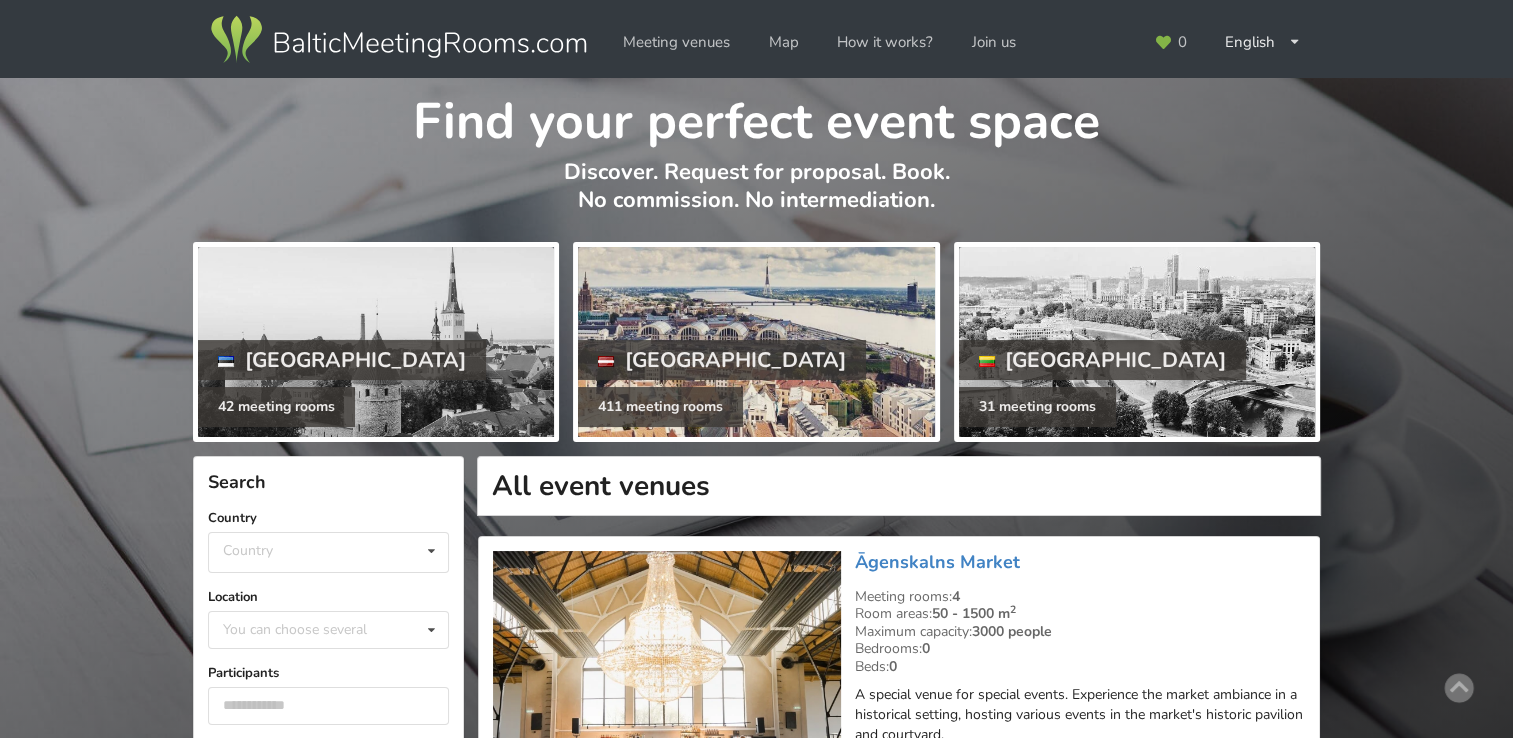 click on "Latvia" at bounding box center (722, 360) 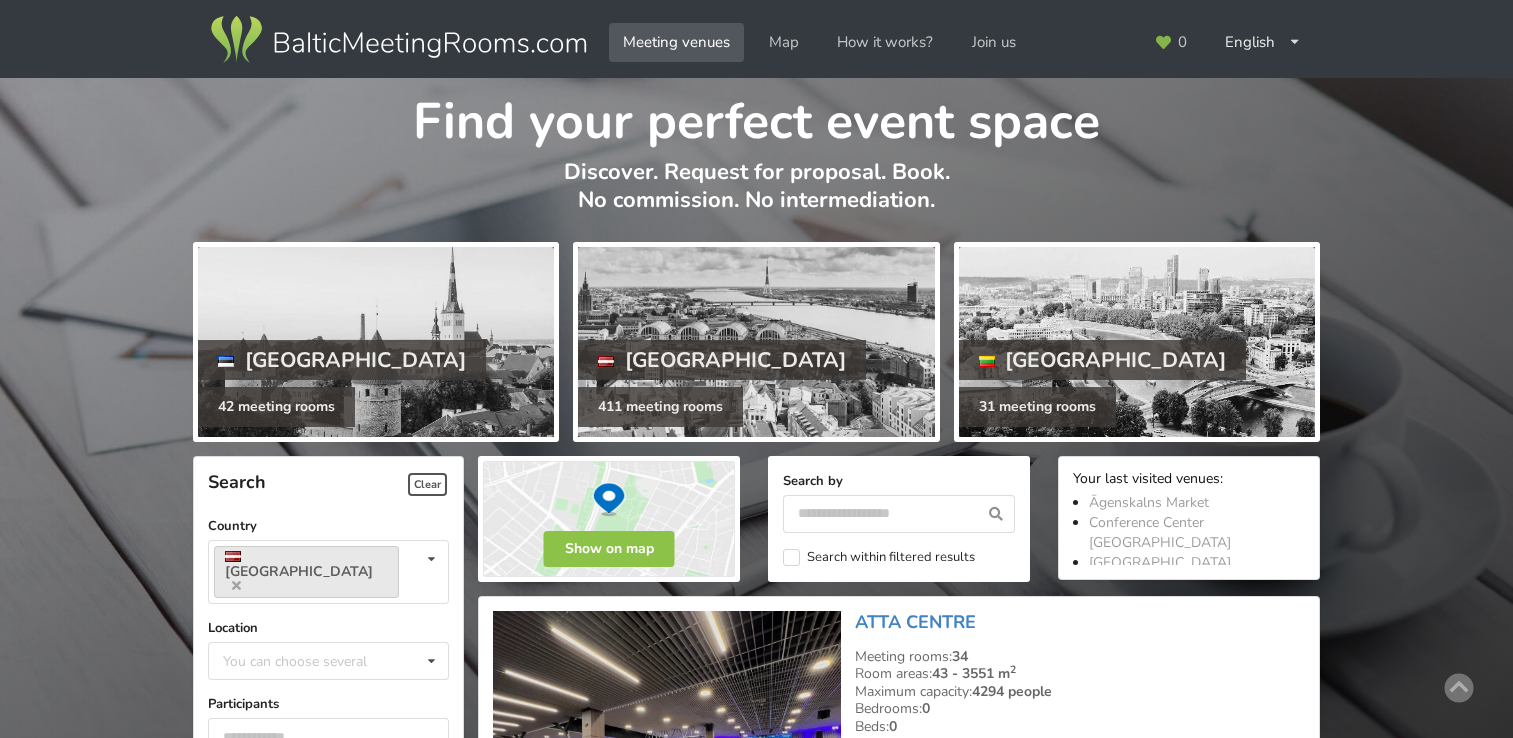 scroll, scrollTop: 0, scrollLeft: 0, axis: both 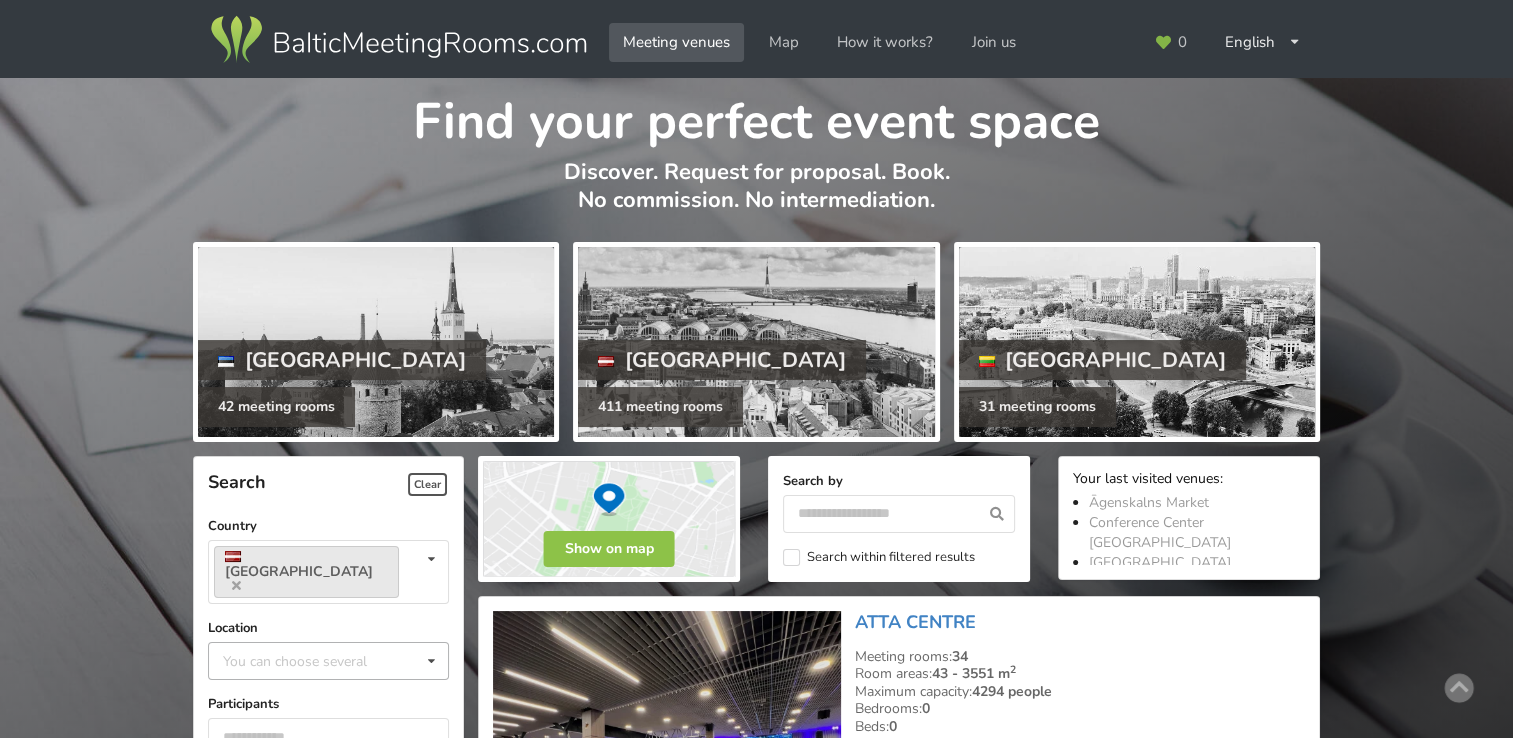 click on "You can choose several" at bounding box center (315, 660) 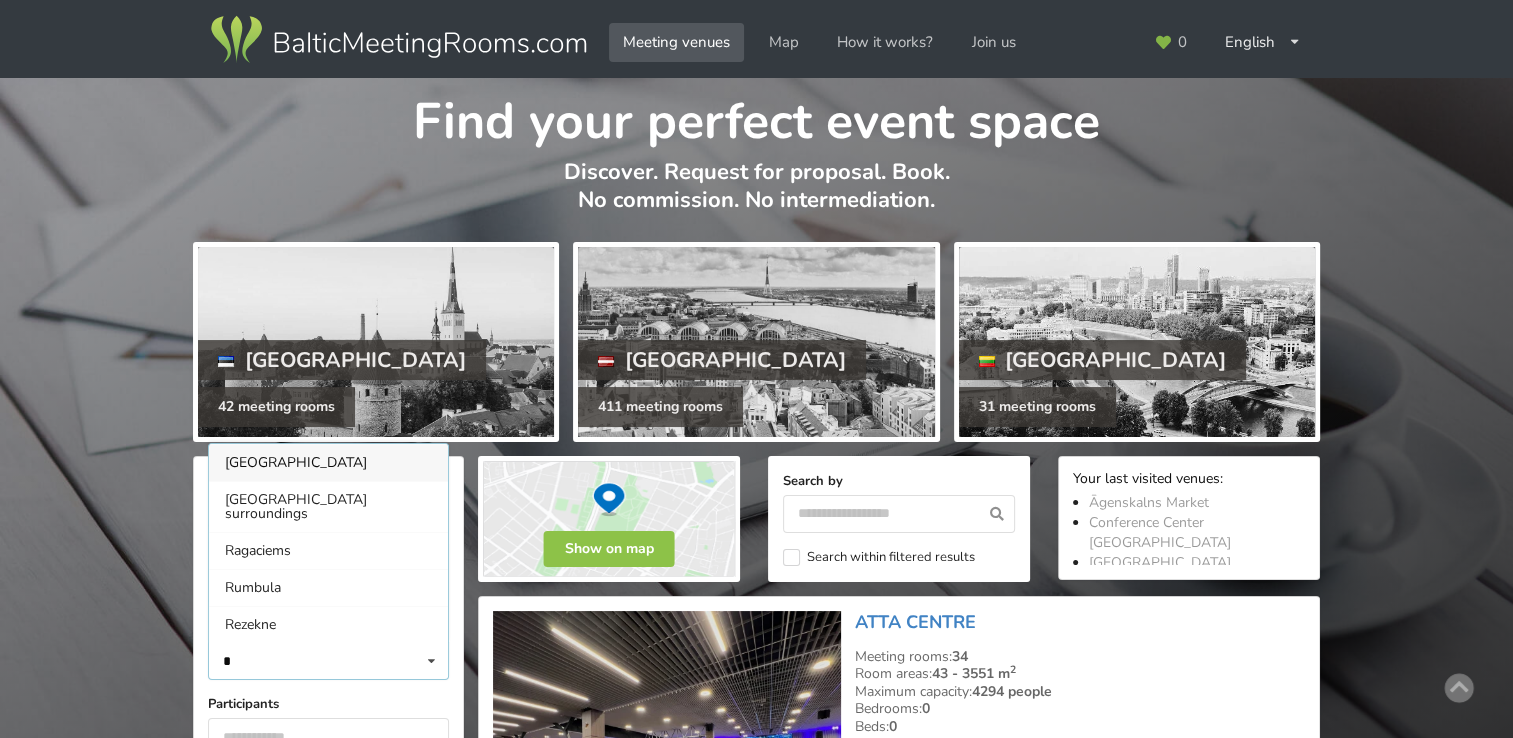 scroll, scrollTop: 0, scrollLeft: 0, axis: both 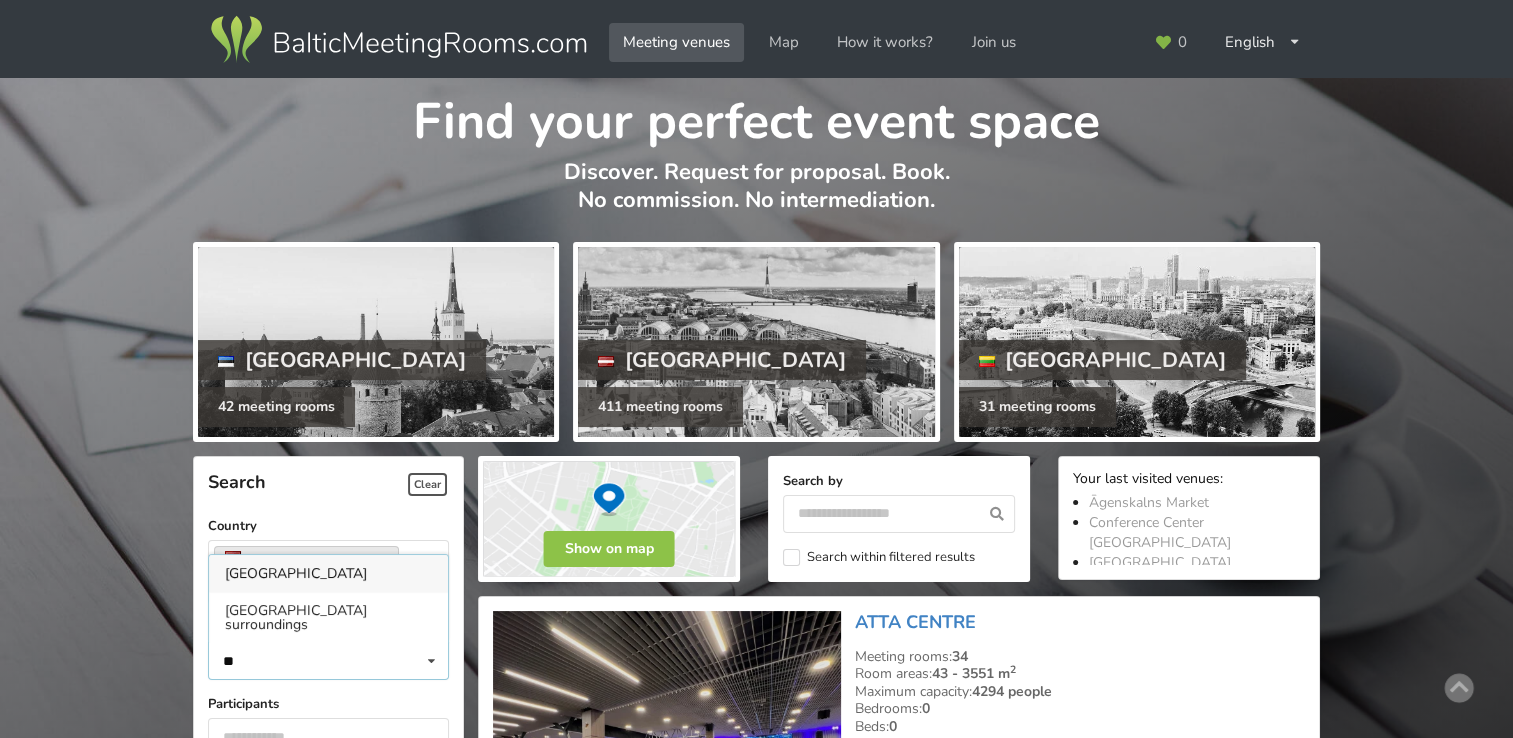 type on "**" 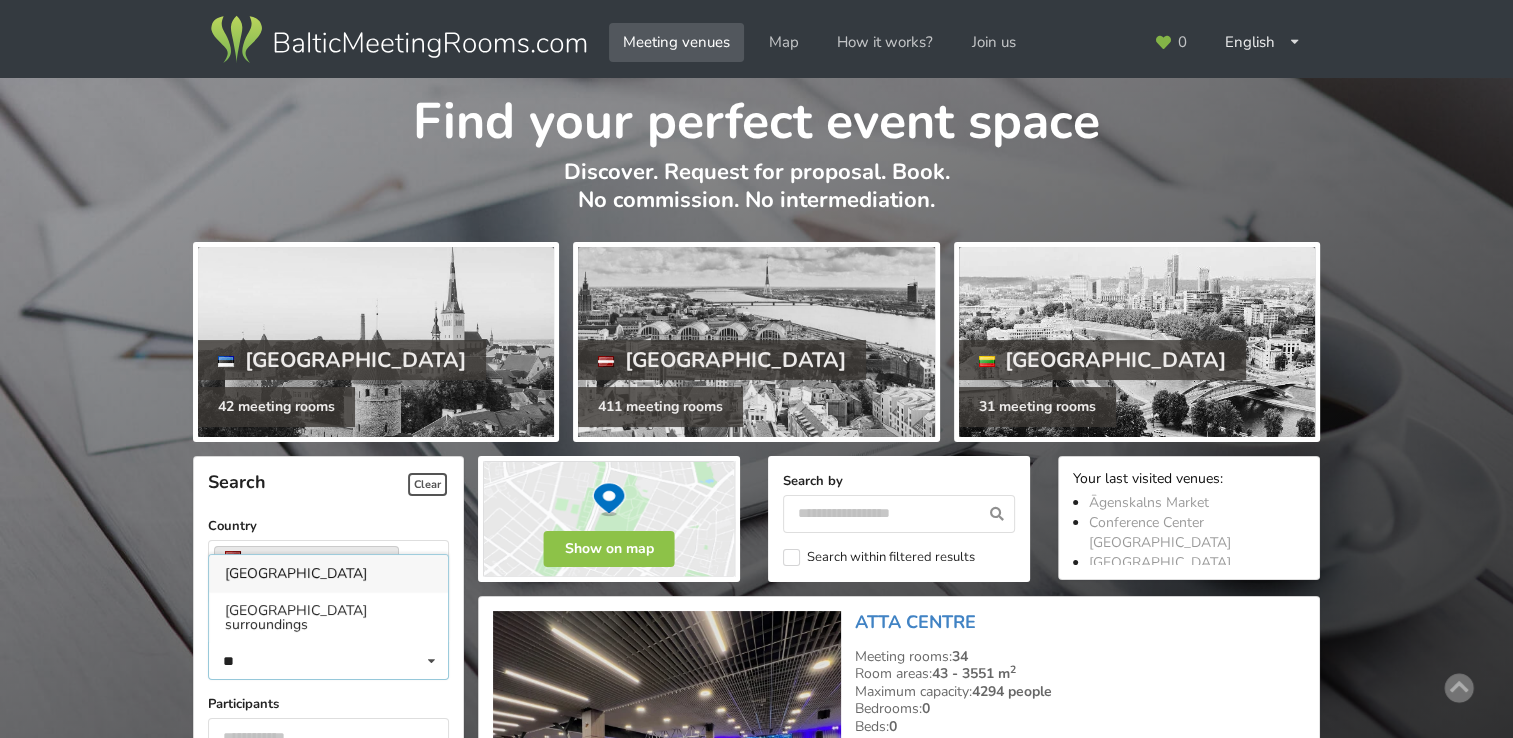 click on "[GEOGRAPHIC_DATA]" at bounding box center [328, 573] 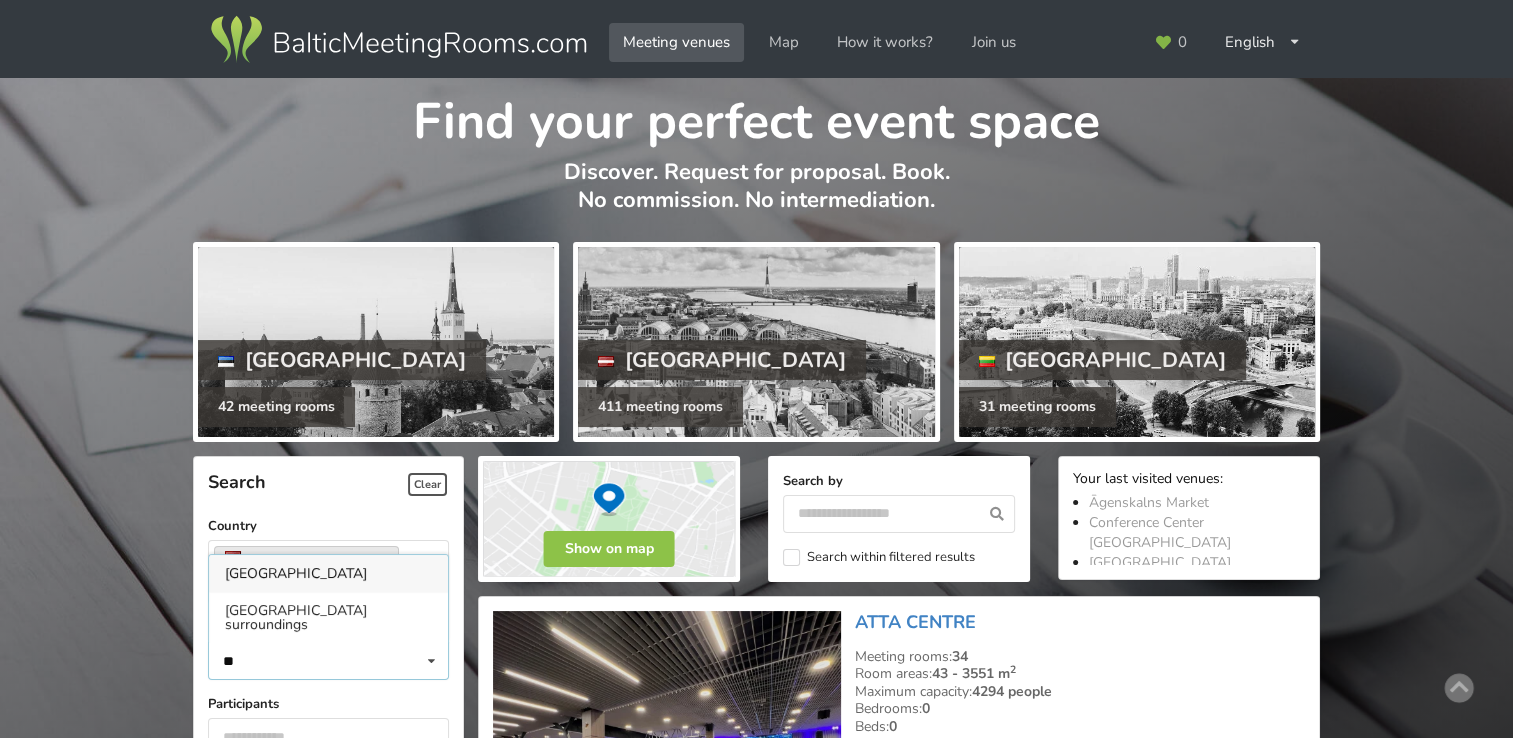 type 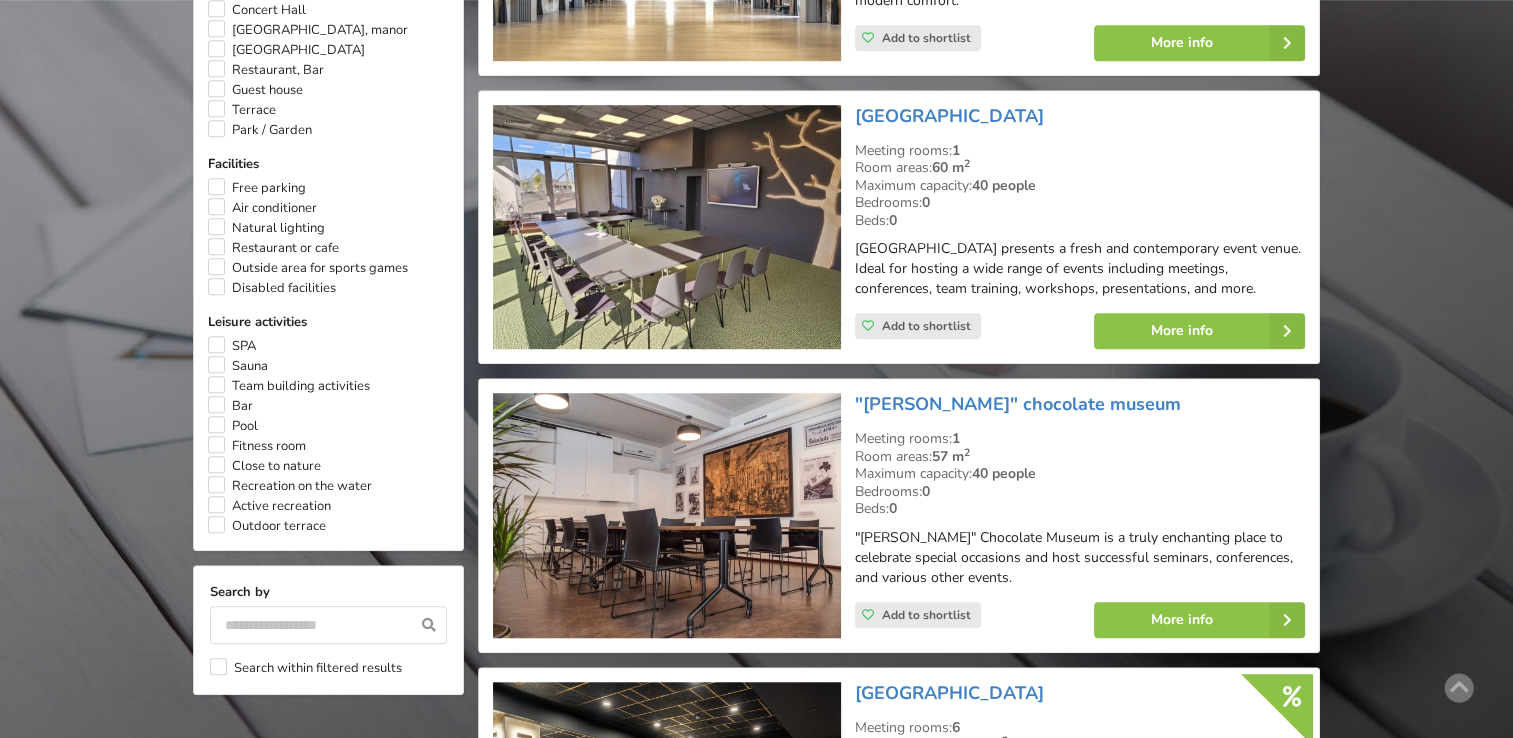 scroll, scrollTop: 1448, scrollLeft: 0, axis: vertical 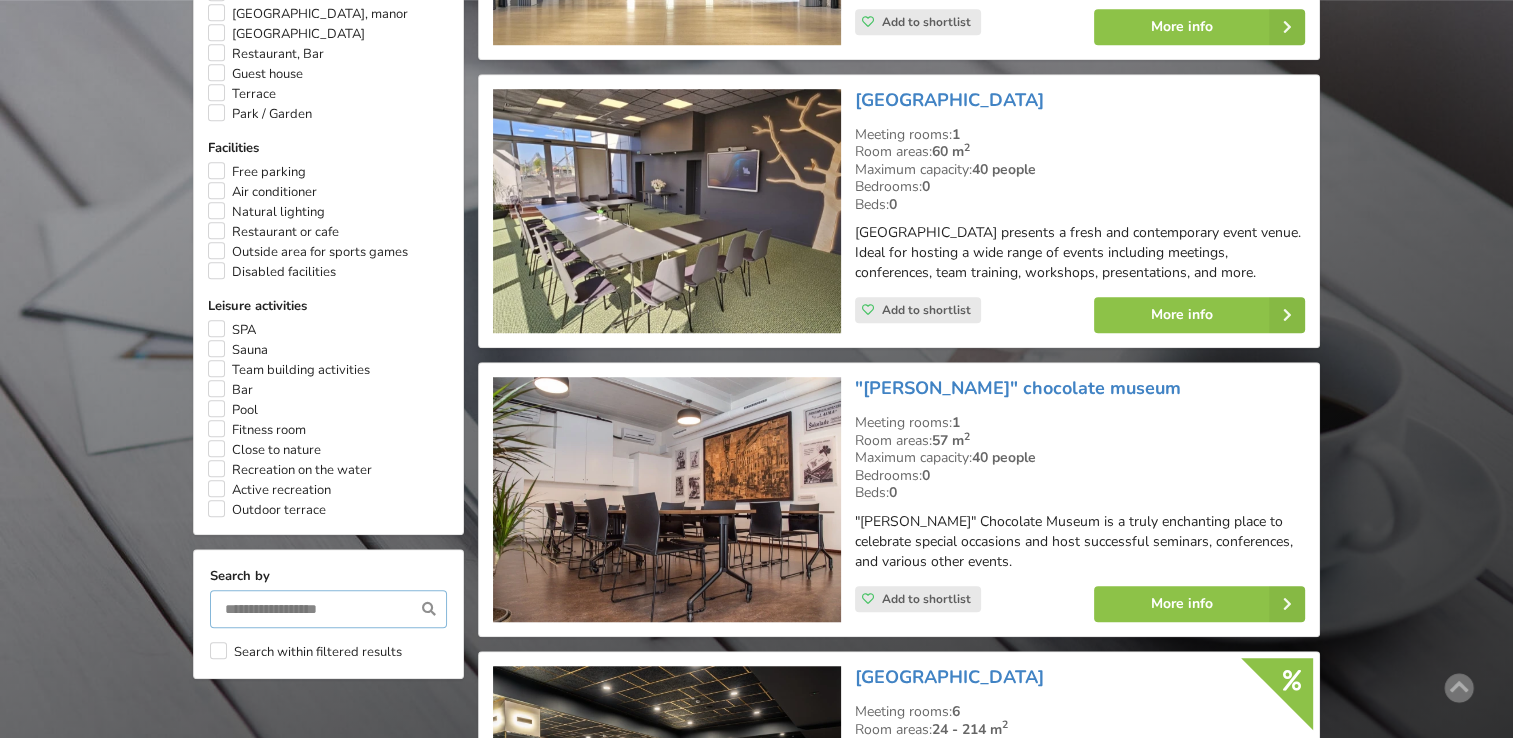click at bounding box center [328, 609] 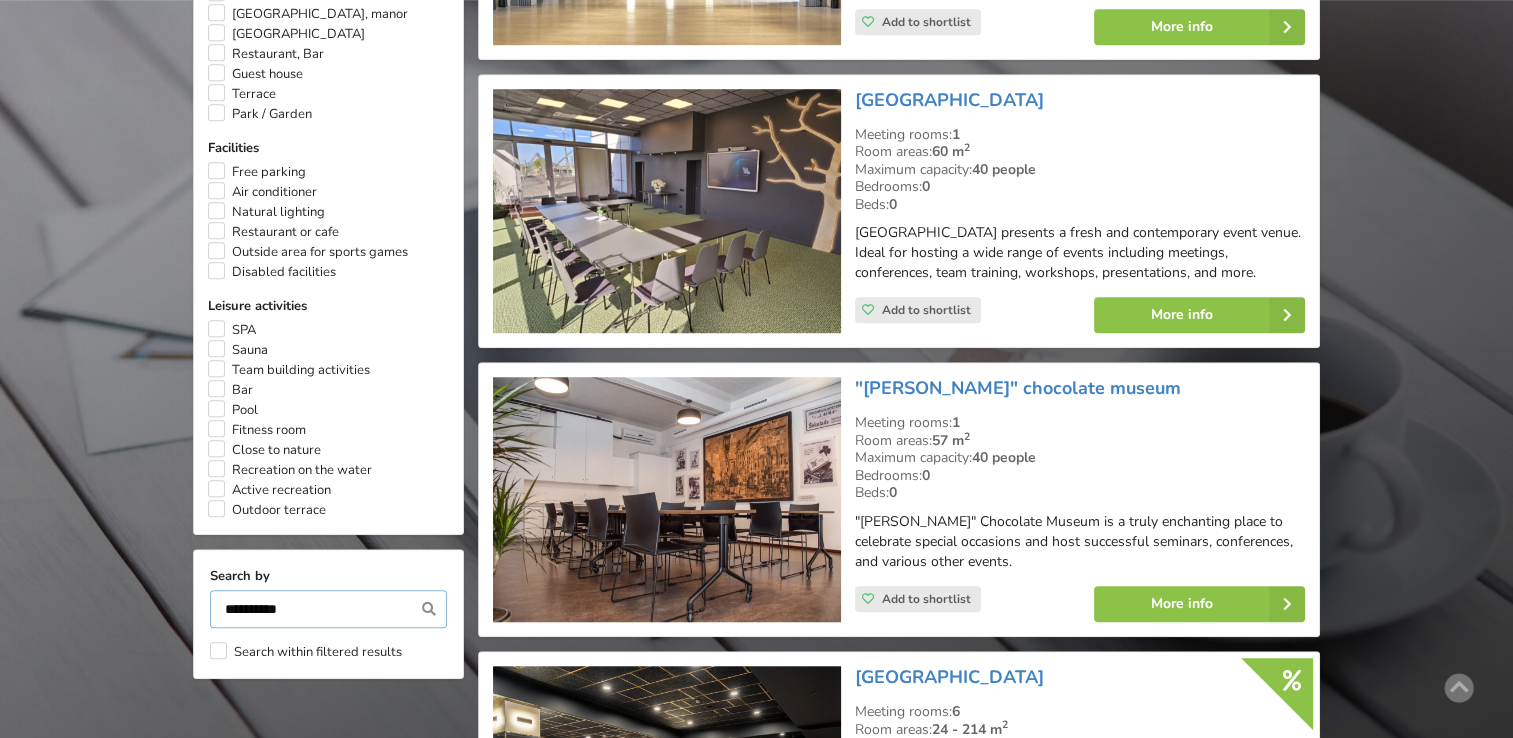 type on "*********" 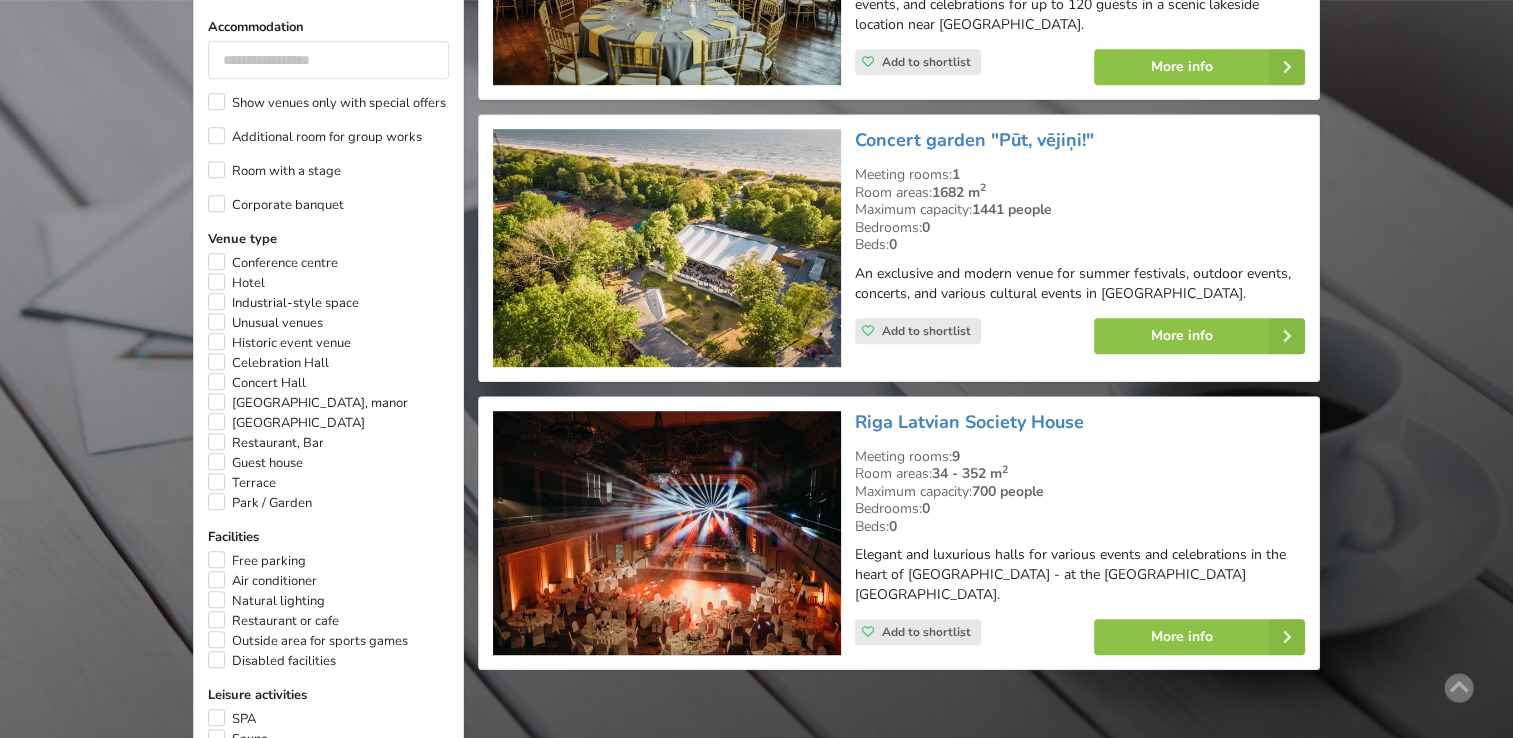 scroll, scrollTop: 1148, scrollLeft: 0, axis: vertical 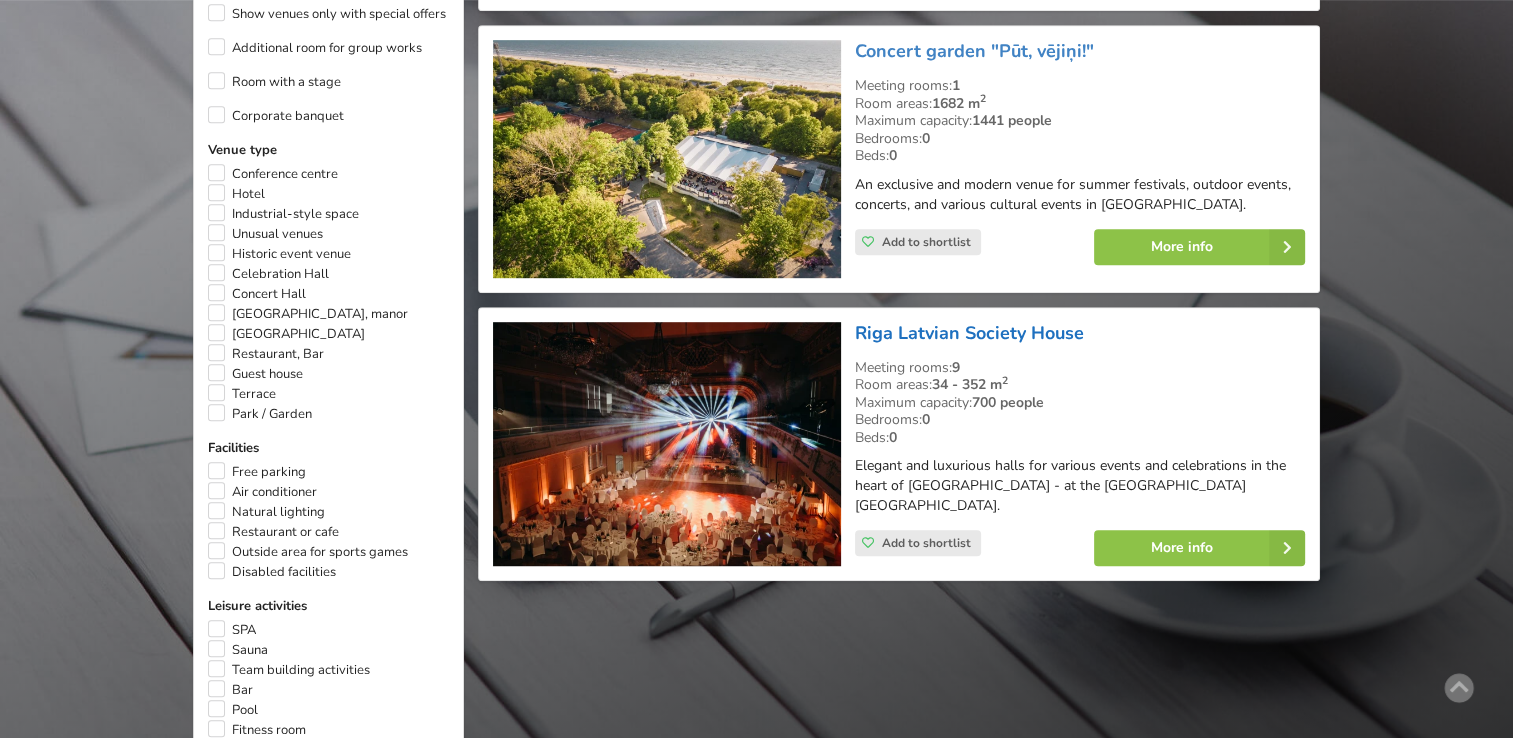 click on "Riga Latvian Society House" at bounding box center (969, 333) 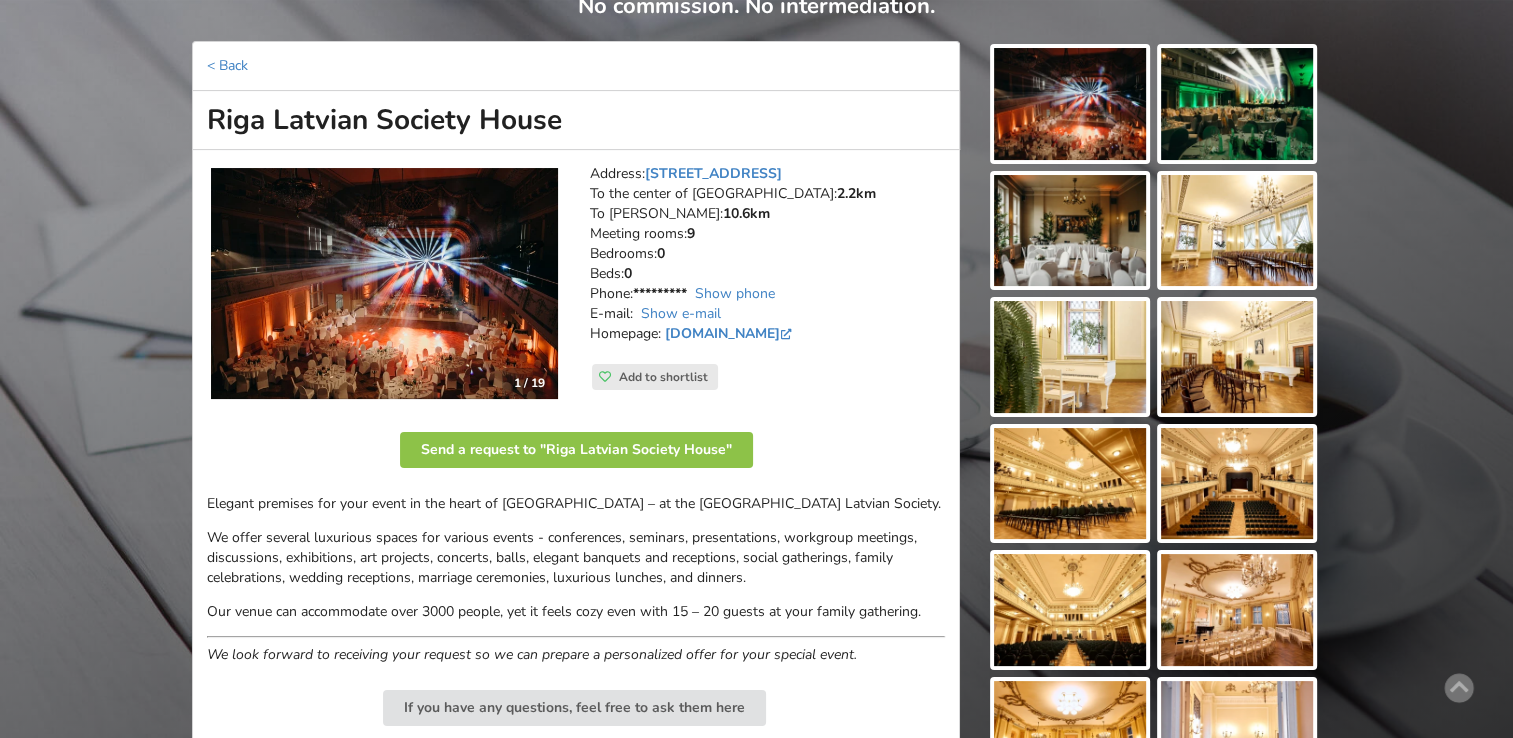 scroll, scrollTop: 0, scrollLeft: 0, axis: both 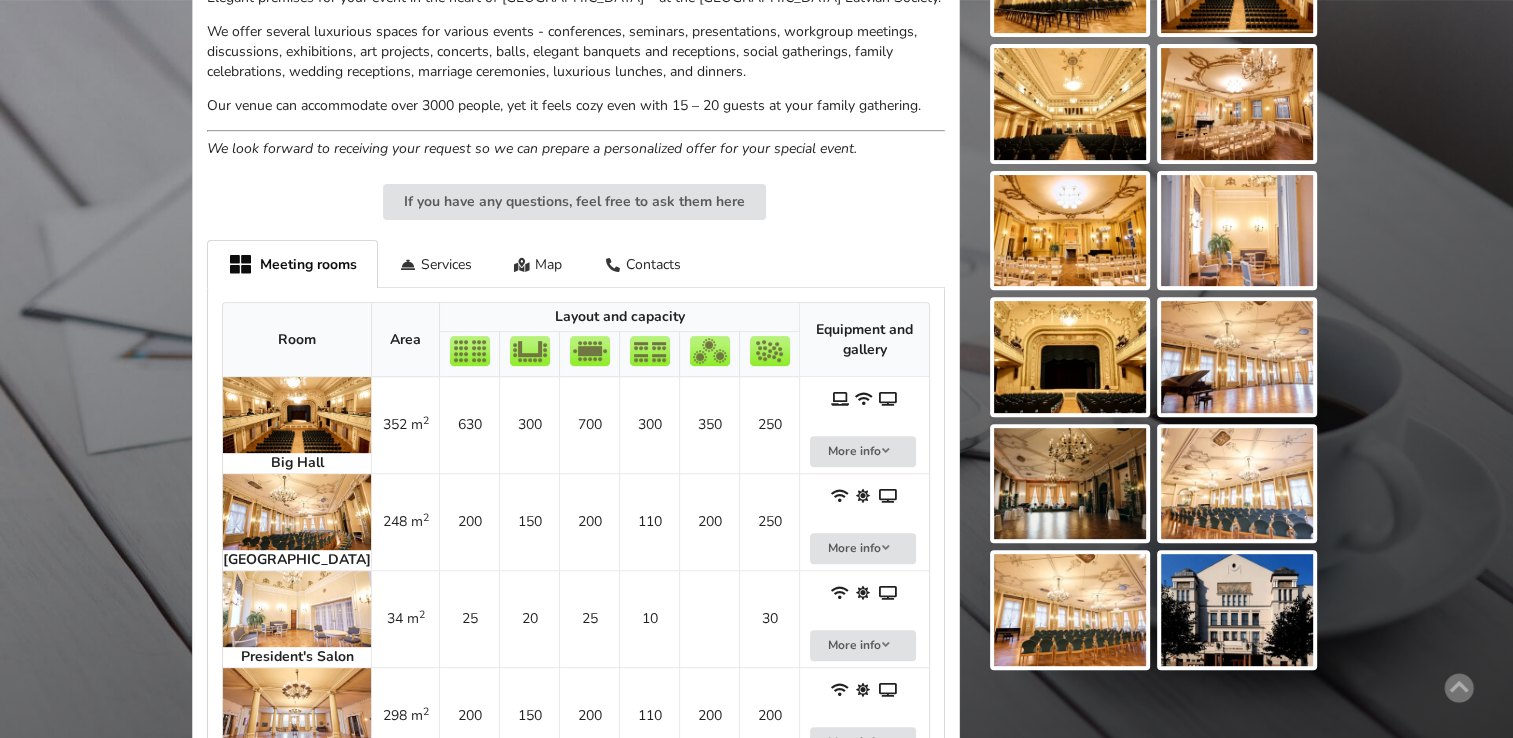 click at bounding box center [297, 415] 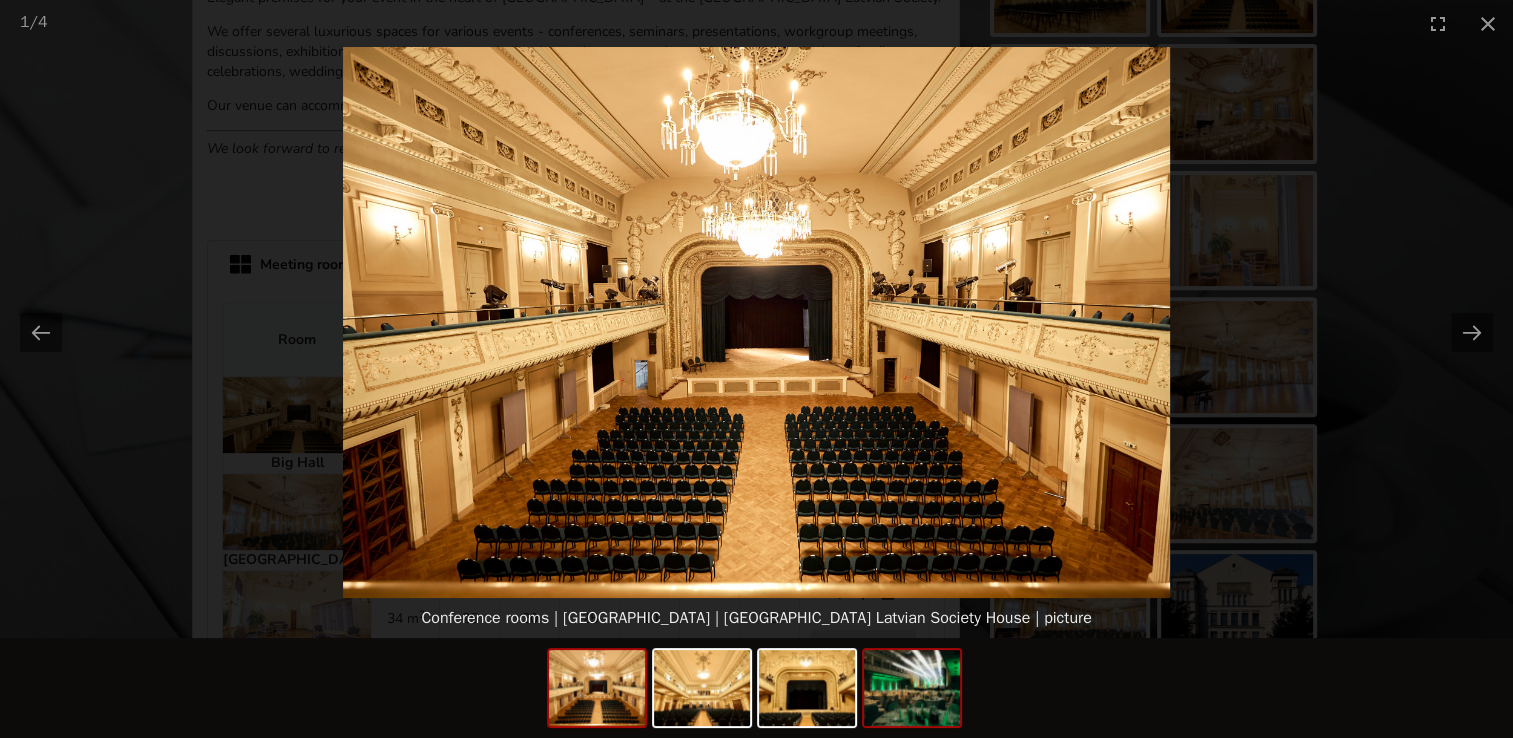 click at bounding box center [912, 688] 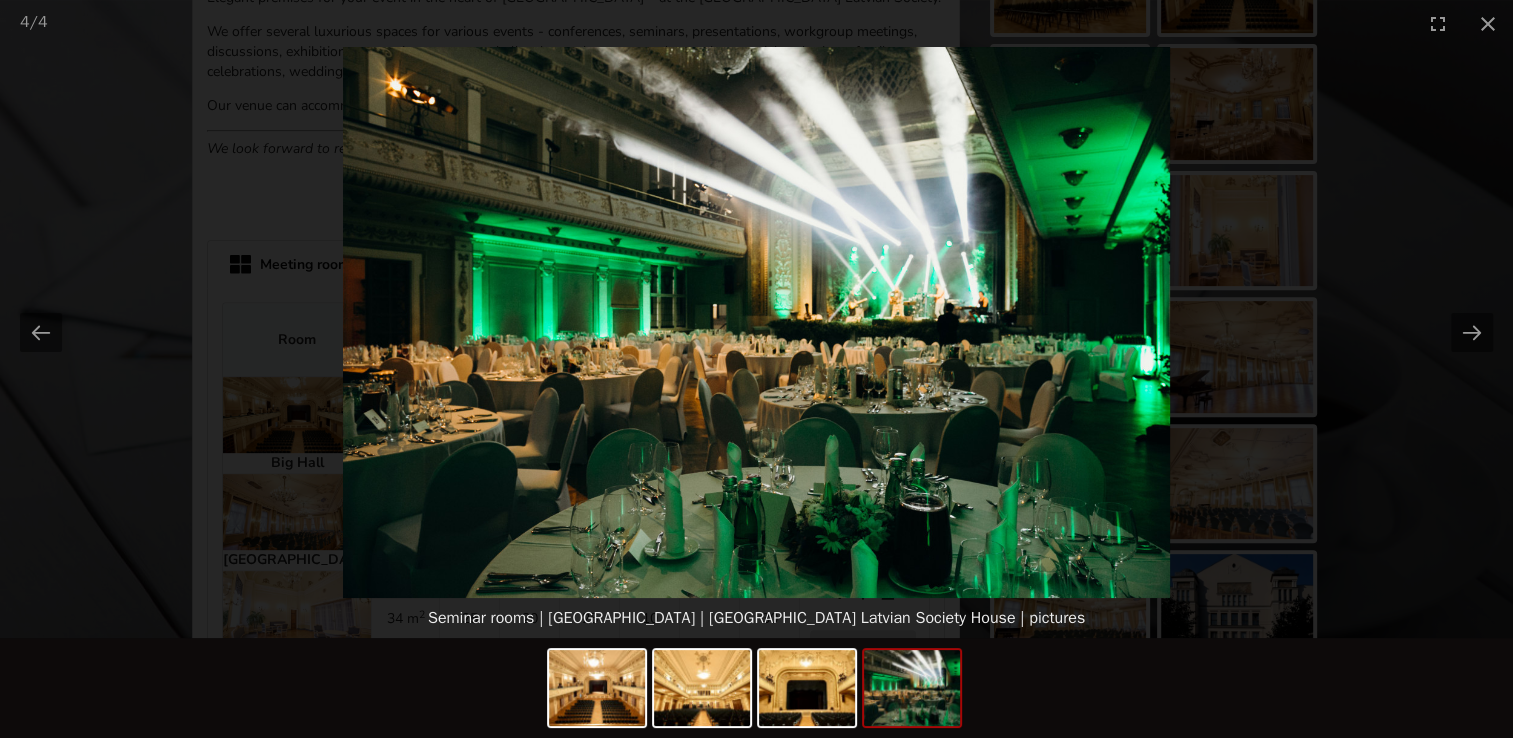 scroll, scrollTop: 0, scrollLeft: 0, axis: both 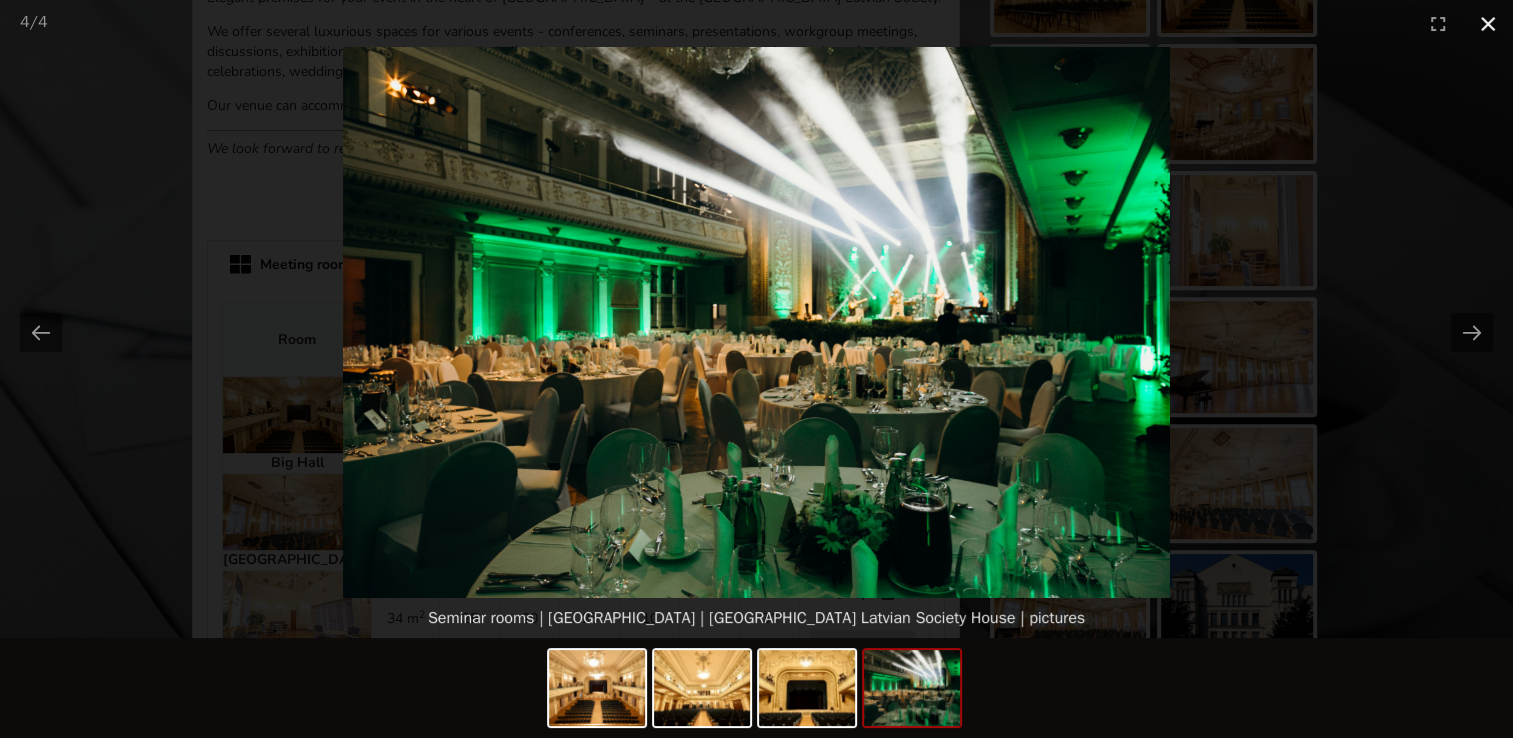click at bounding box center [1488, 23] 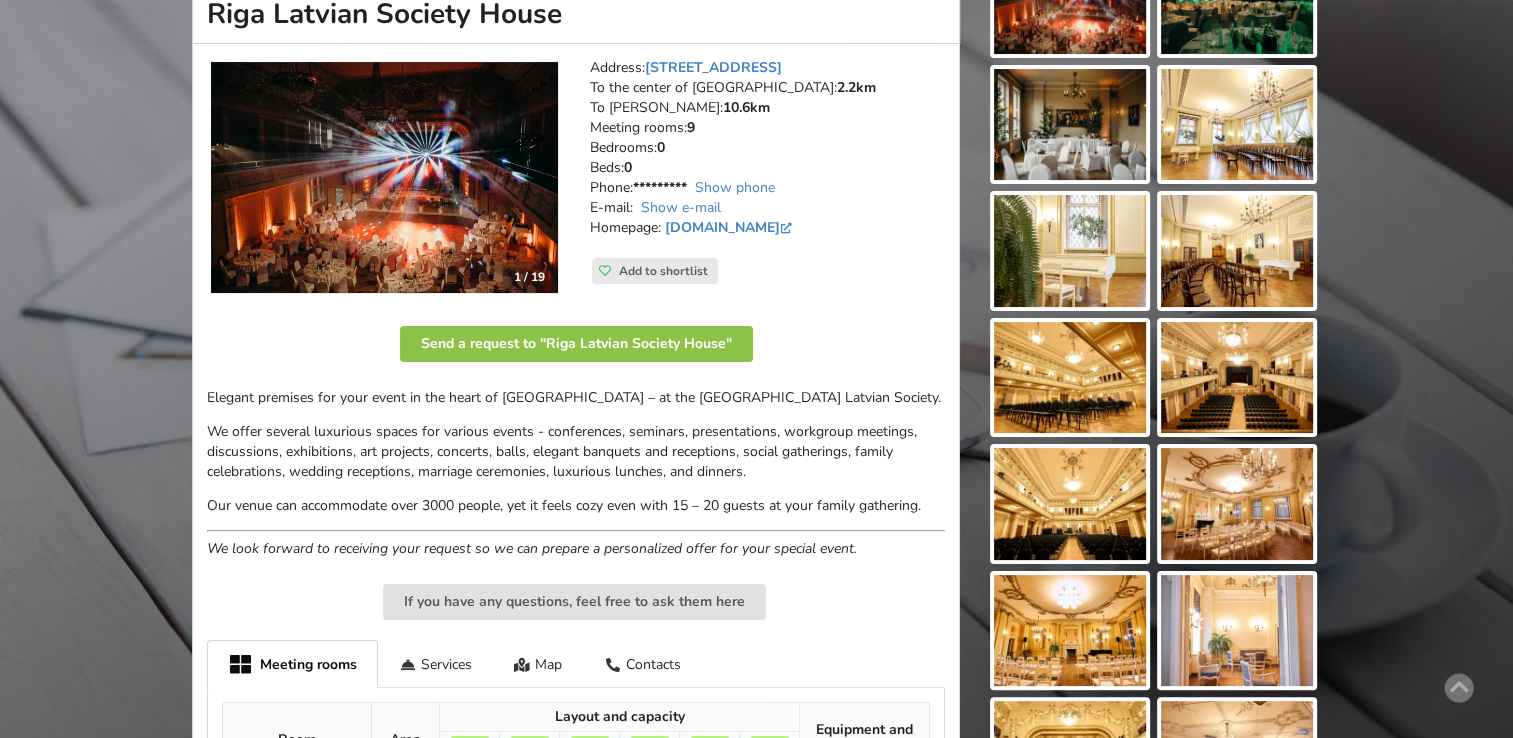 scroll, scrollTop: 200, scrollLeft: 0, axis: vertical 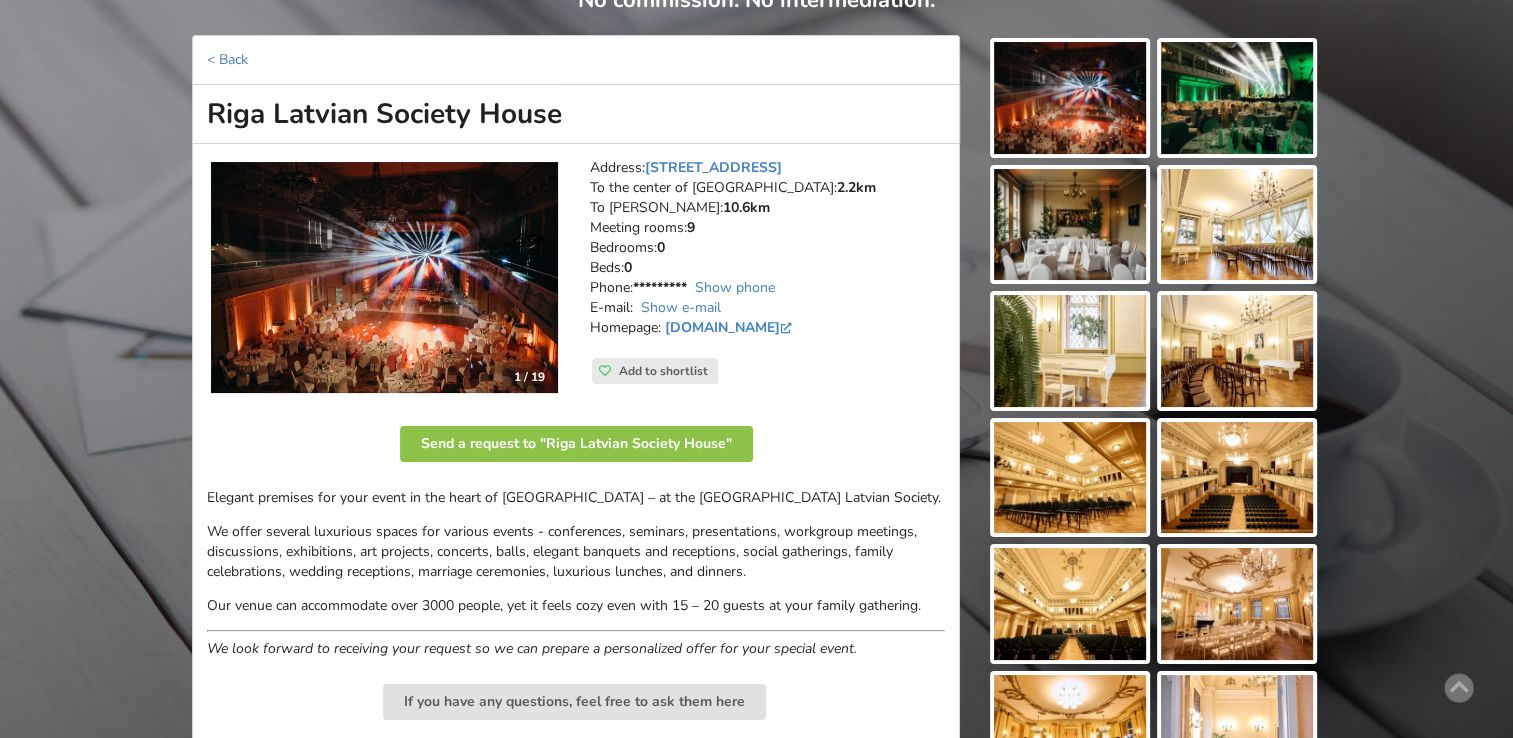 click at bounding box center [1070, 98] 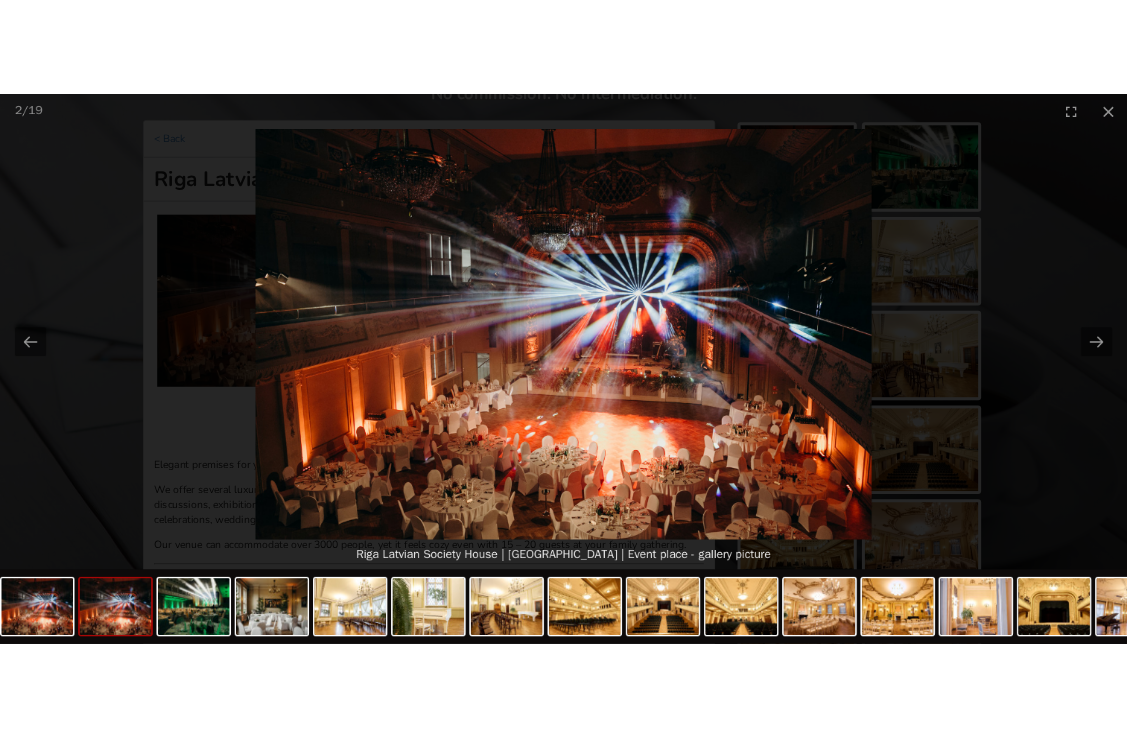 scroll, scrollTop: 0, scrollLeft: 0, axis: both 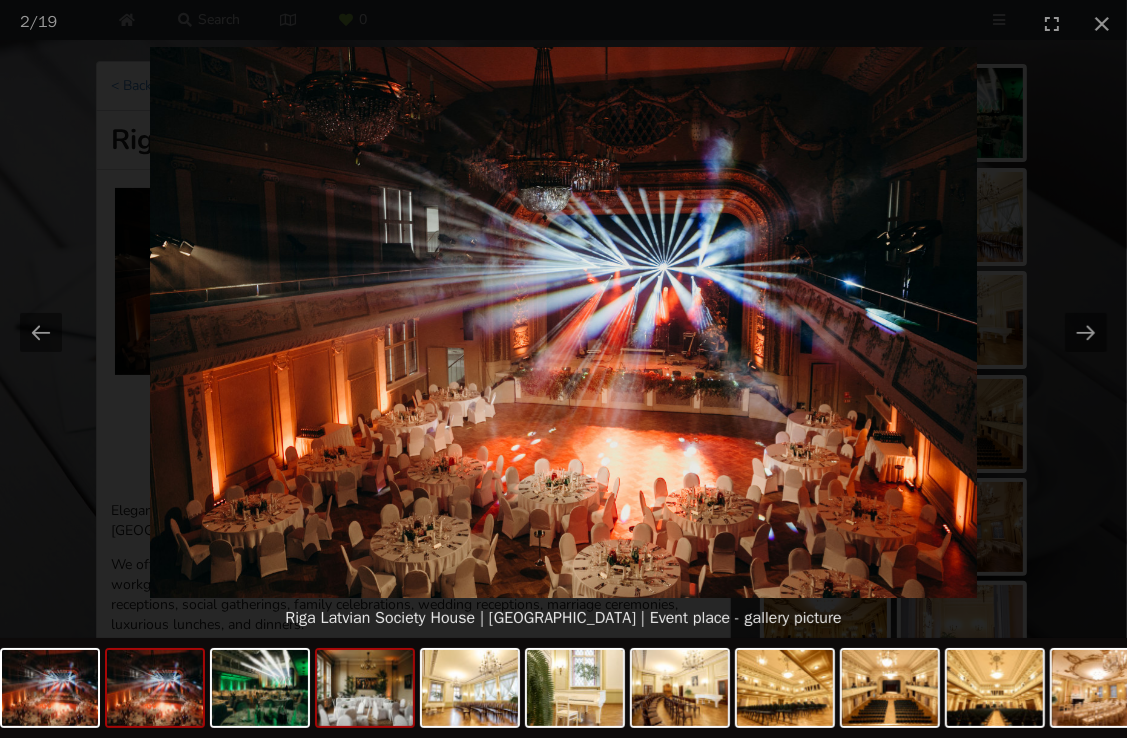 click at bounding box center [365, 688] 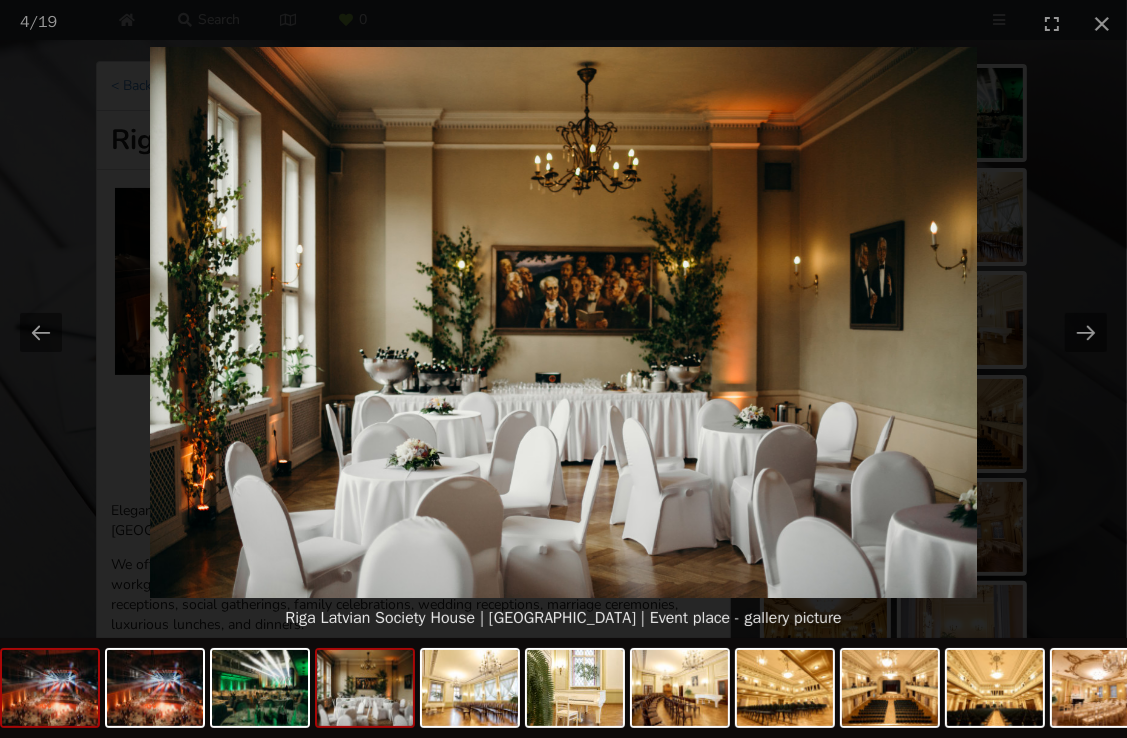 click at bounding box center [50, 688] 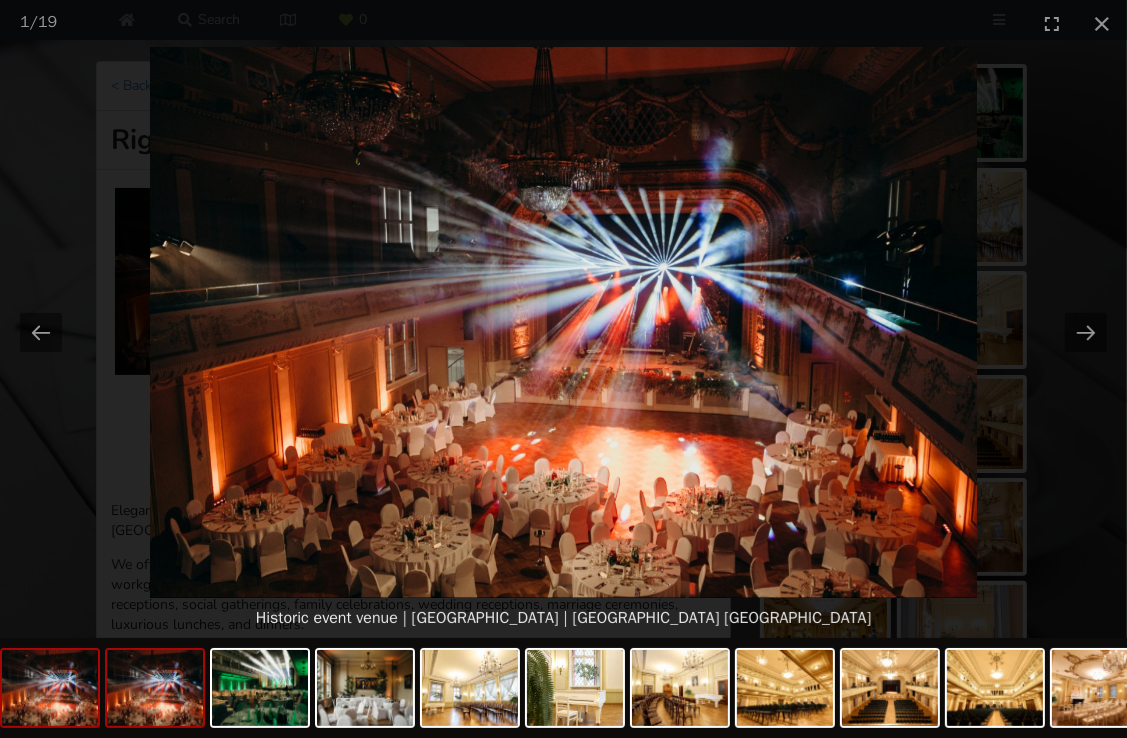 scroll, scrollTop: 0, scrollLeft: 0, axis: both 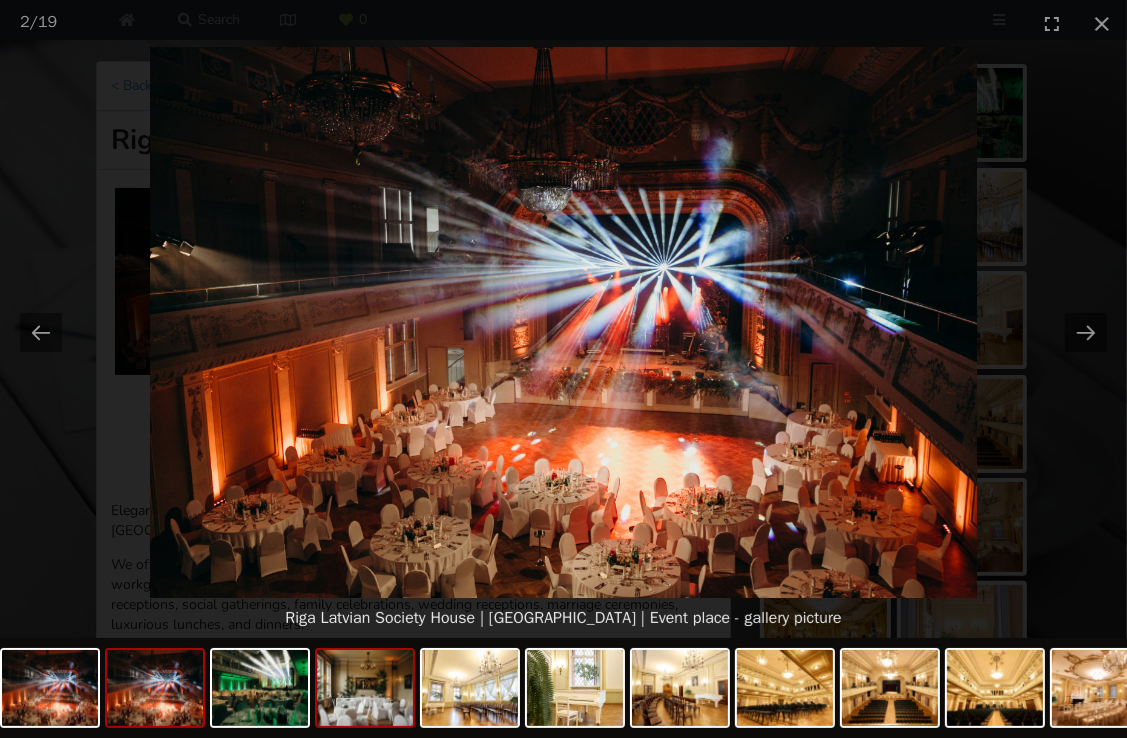 click at bounding box center [365, 688] 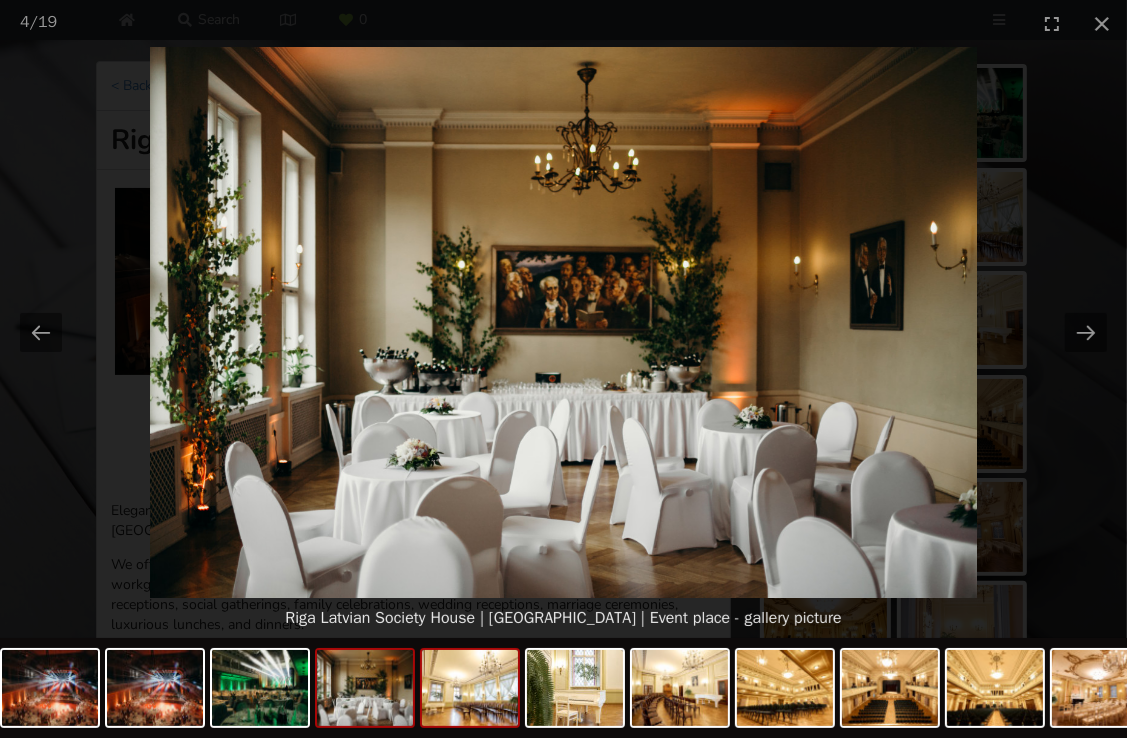 click at bounding box center (470, 688) 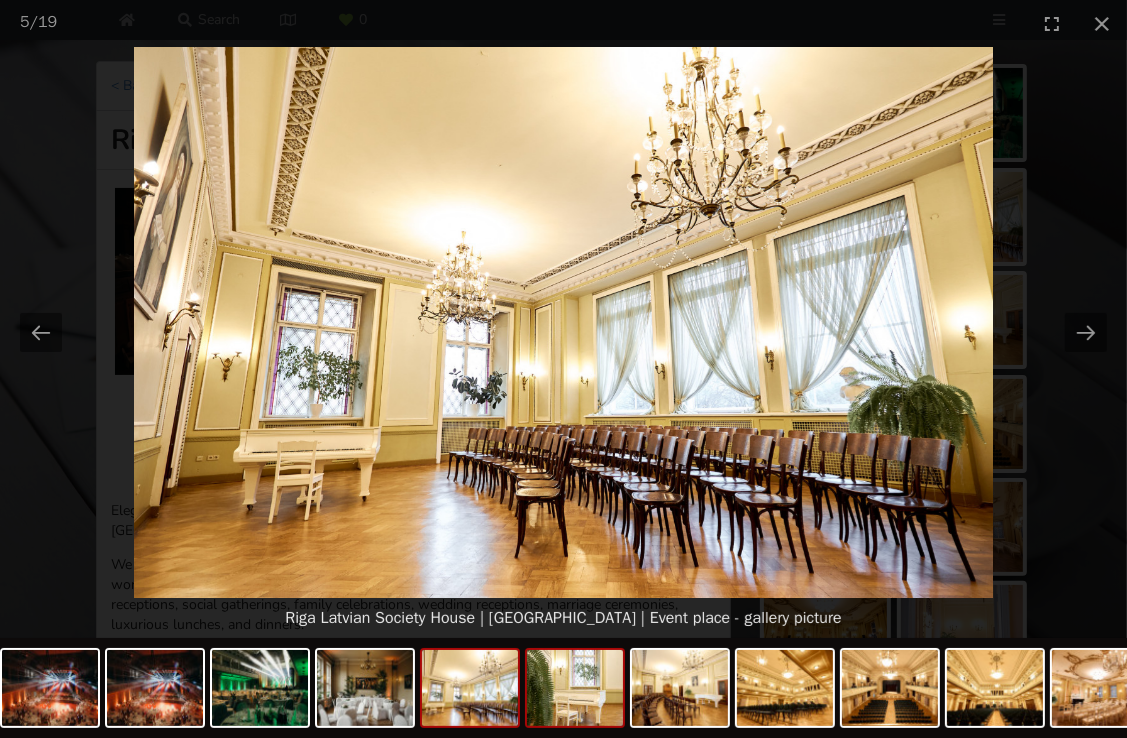 click at bounding box center (575, 688) 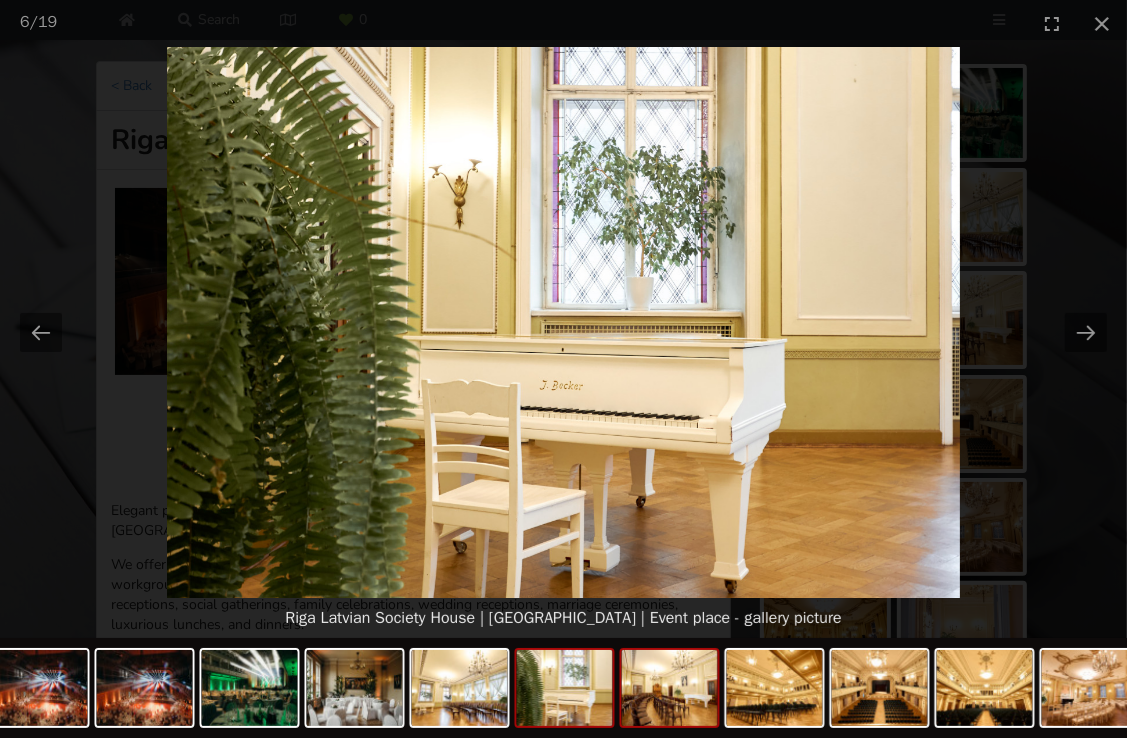 click at bounding box center [670, 688] 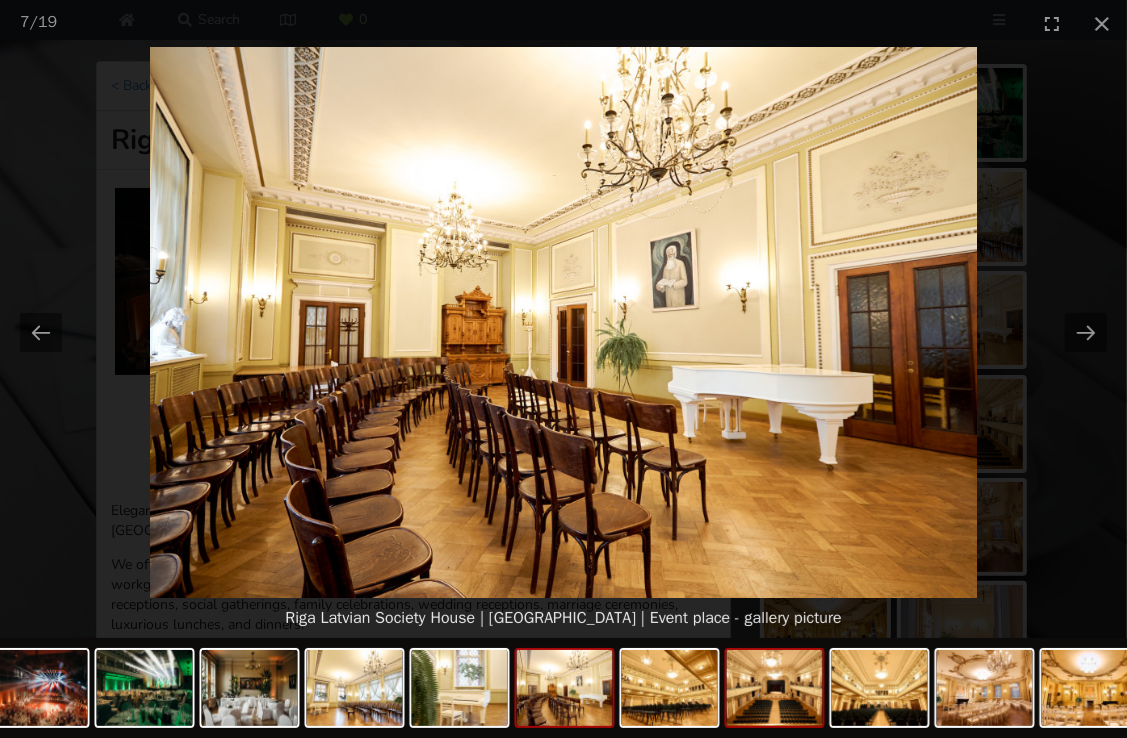 click at bounding box center (775, 688) 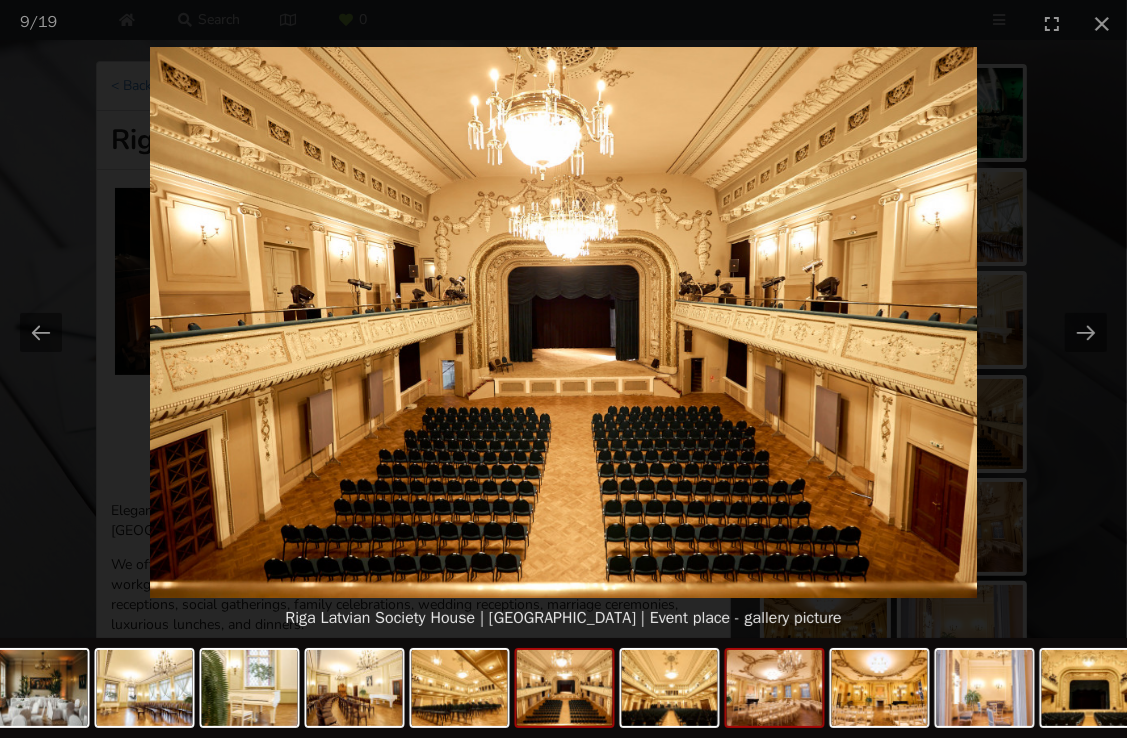 click at bounding box center (775, 688) 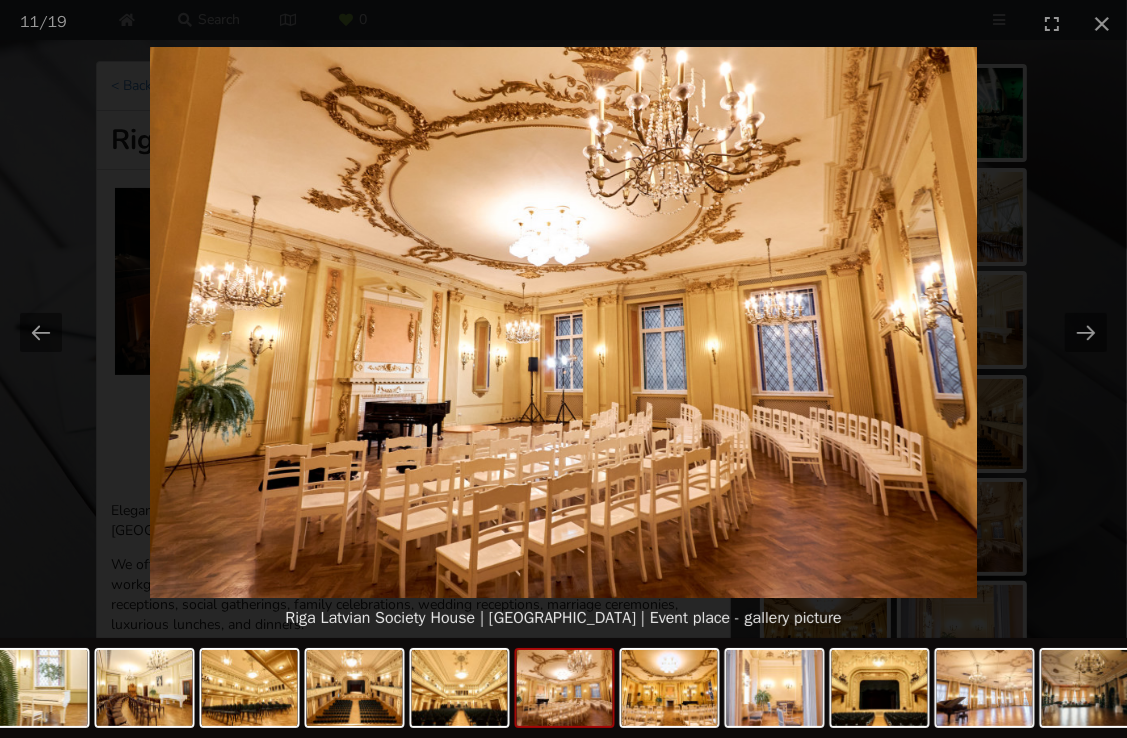 click at bounding box center (775, 688) 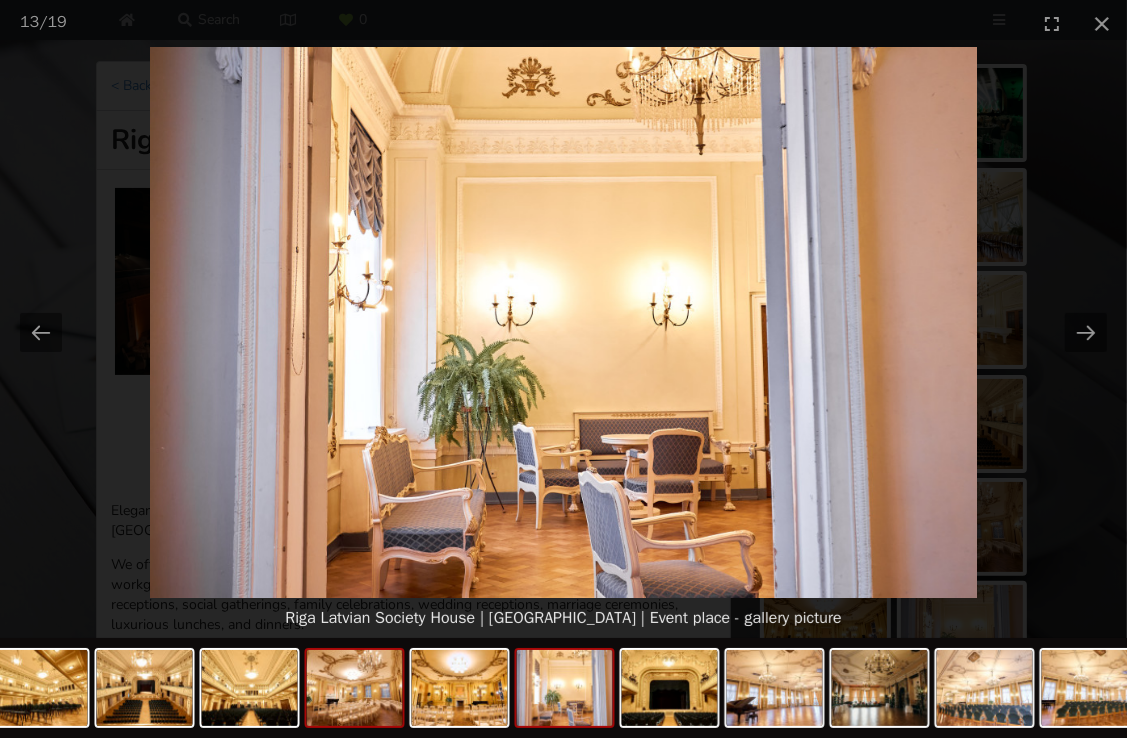 click at bounding box center [775, 688] 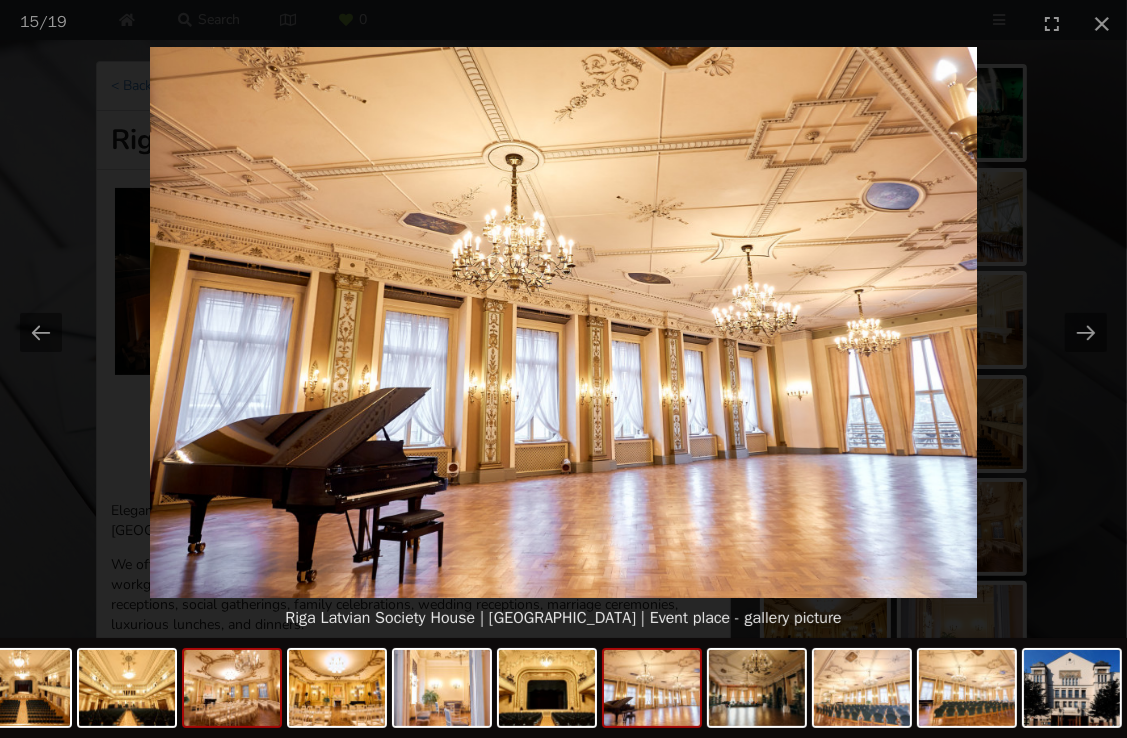 click at bounding box center (757, 688) 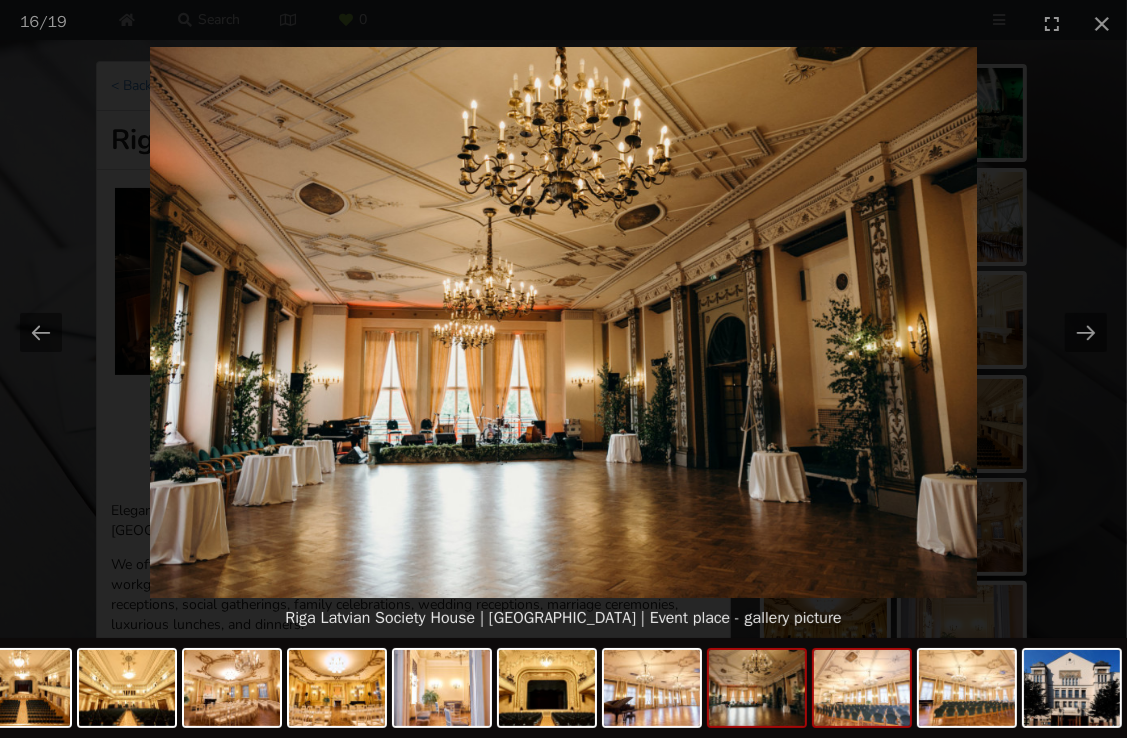 click at bounding box center (862, 688) 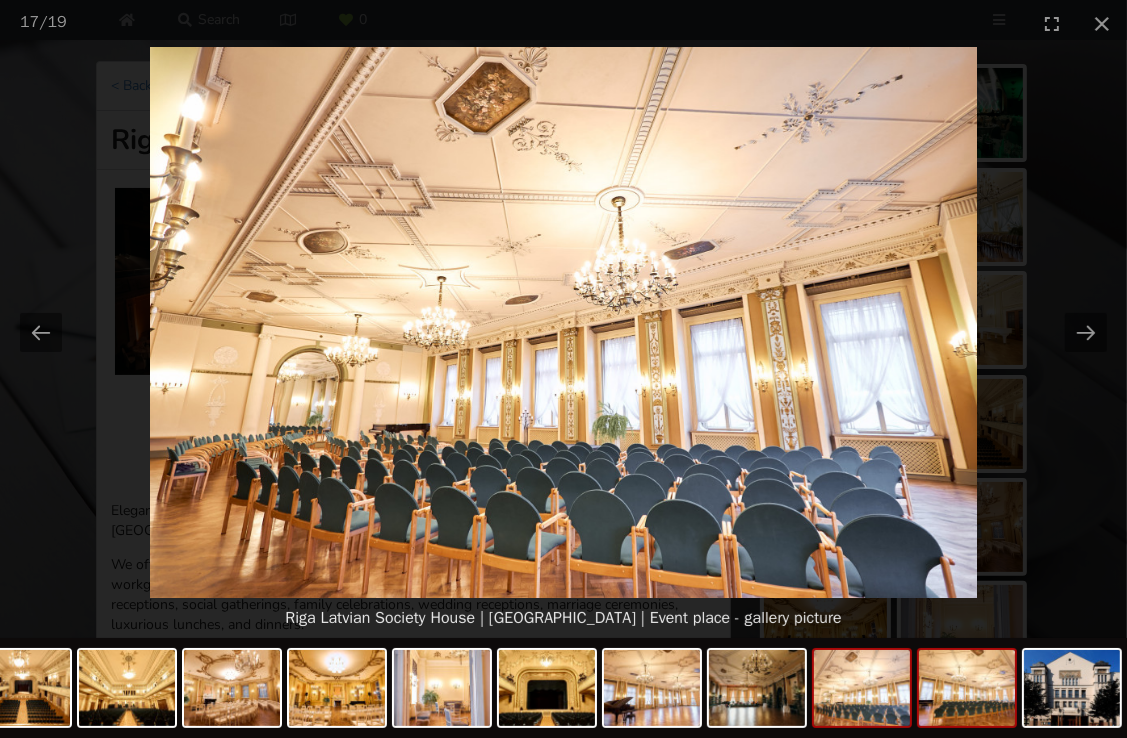 click at bounding box center (967, 688) 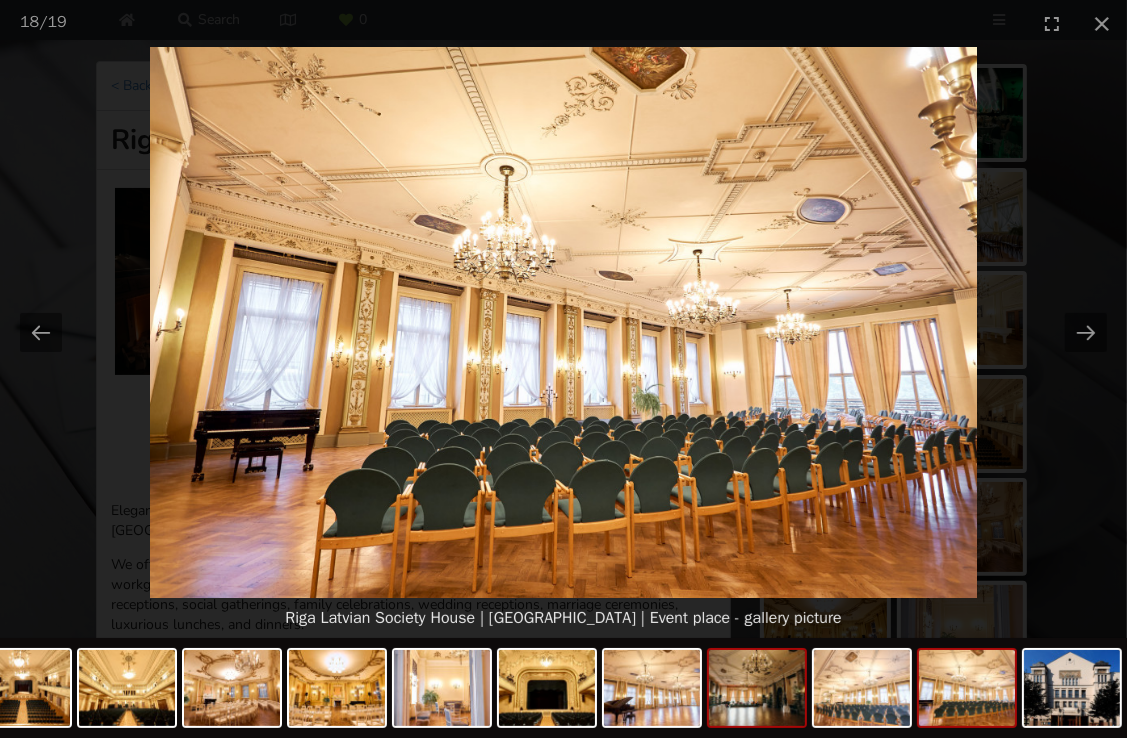 click at bounding box center (757, 688) 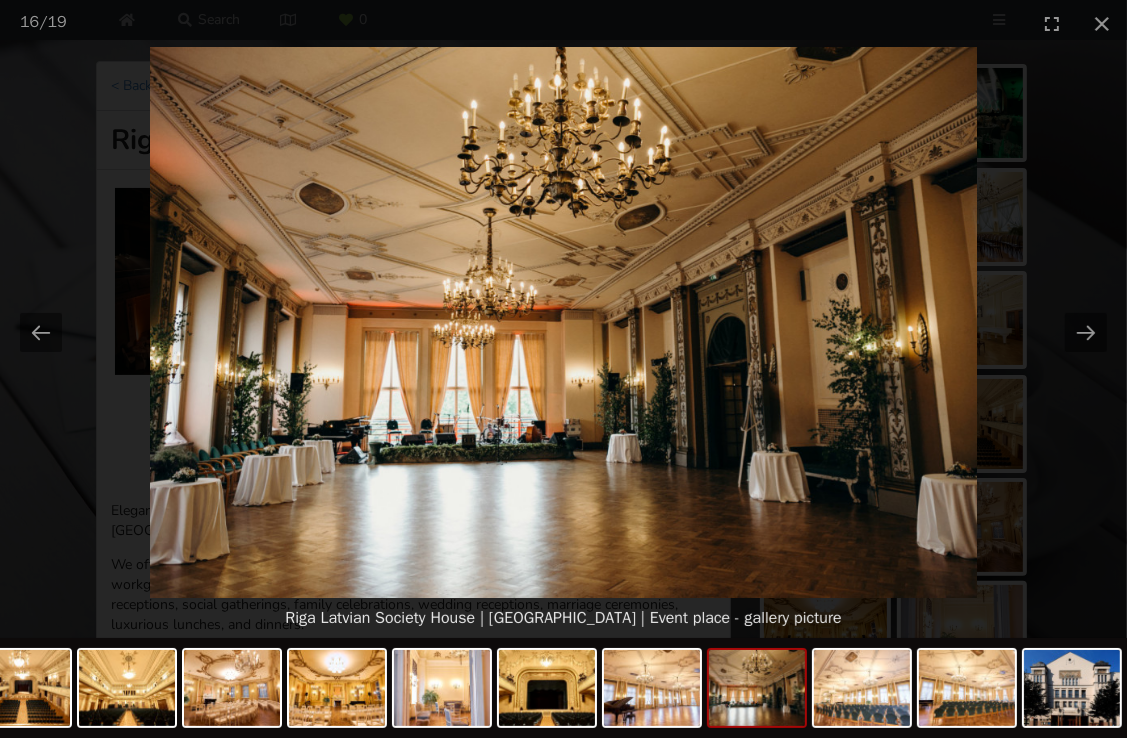scroll, scrollTop: 0, scrollLeft: 0, axis: both 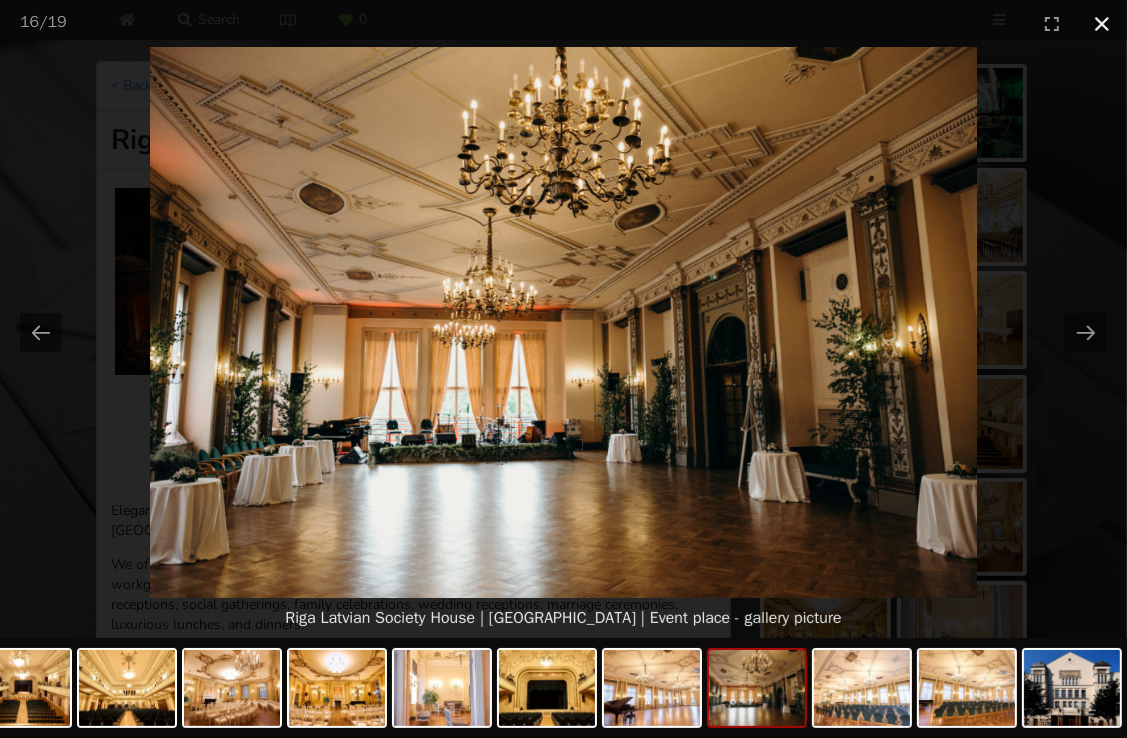 click at bounding box center (1102, 23) 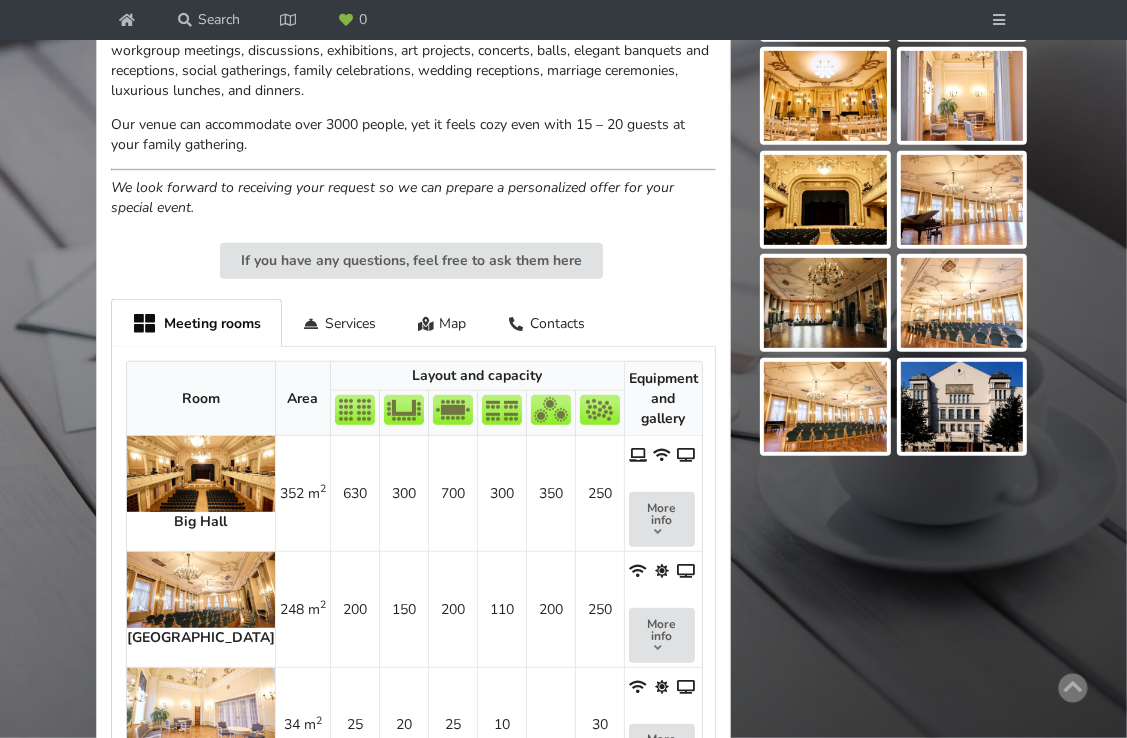 scroll, scrollTop: 700, scrollLeft: 0, axis: vertical 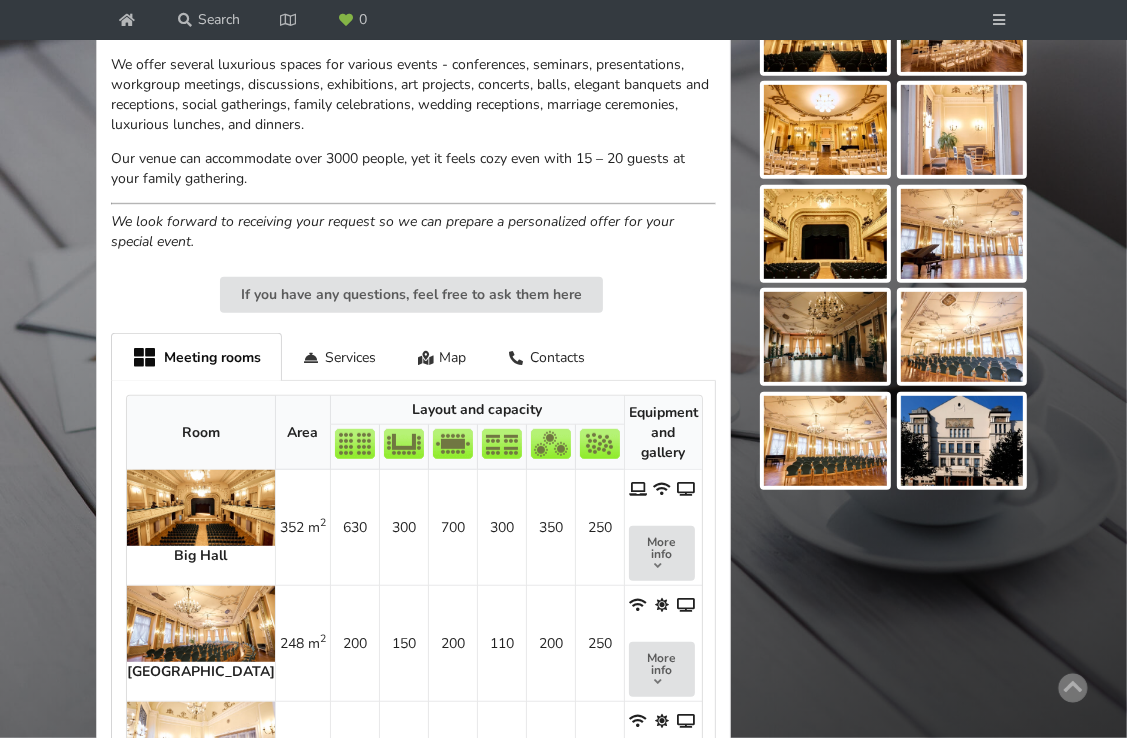 click on "352 m 2" at bounding box center (302, 527) 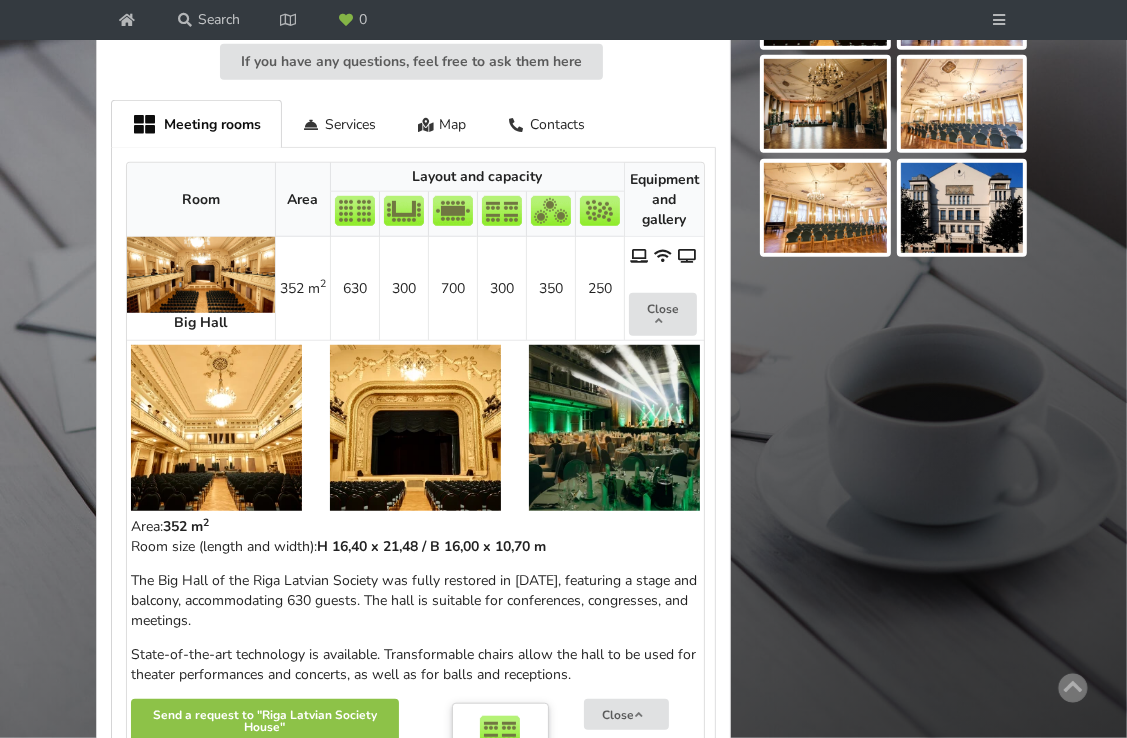 scroll, scrollTop: 900, scrollLeft: 0, axis: vertical 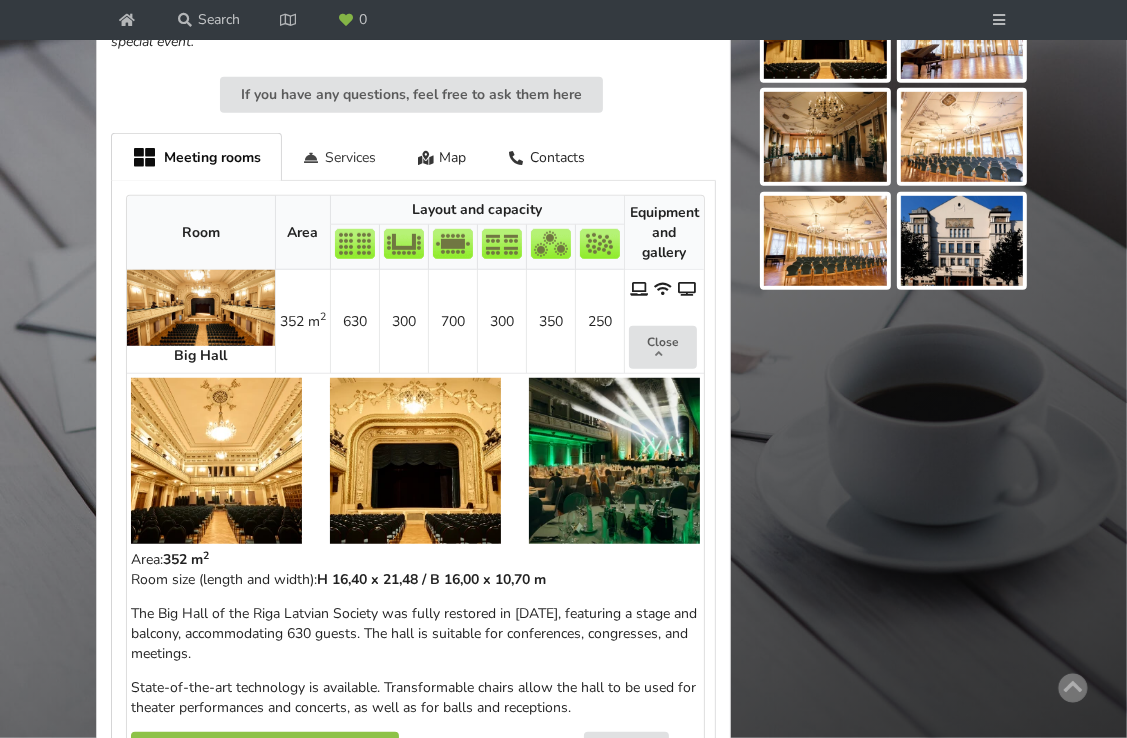 click on "Services" at bounding box center (339, 156) 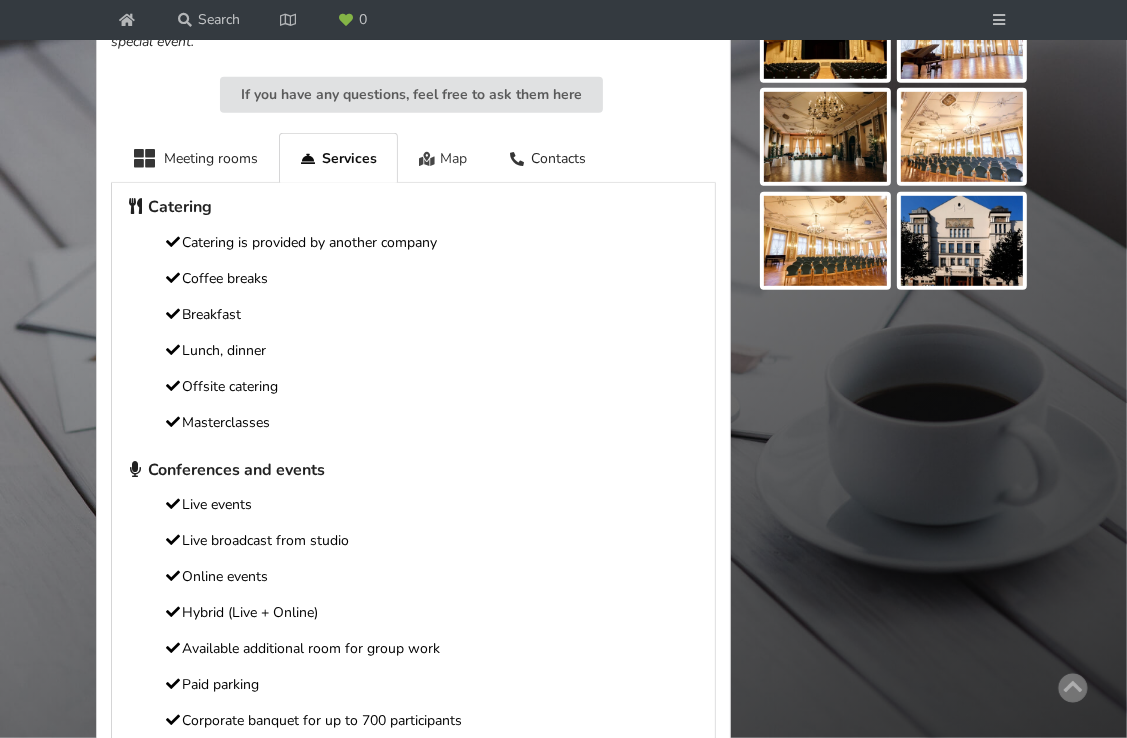 scroll, scrollTop: 900, scrollLeft: 0, axis: vertical 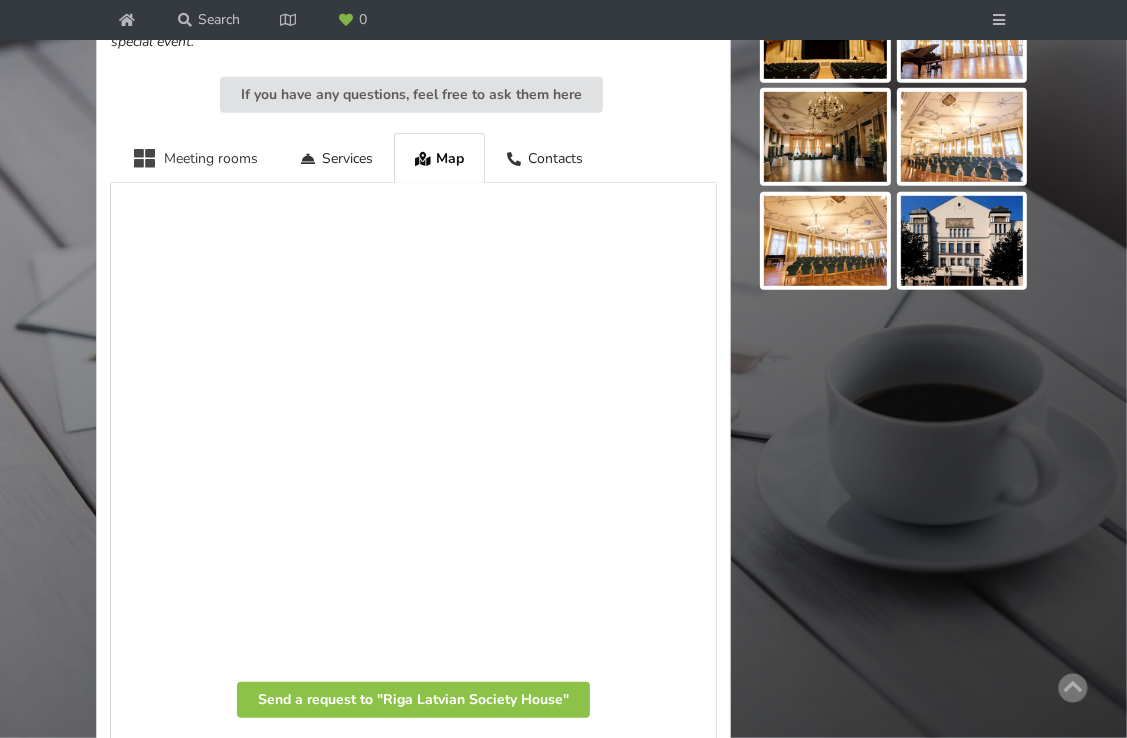 click on "Meeting rooms" at bounding box center [195, 157] 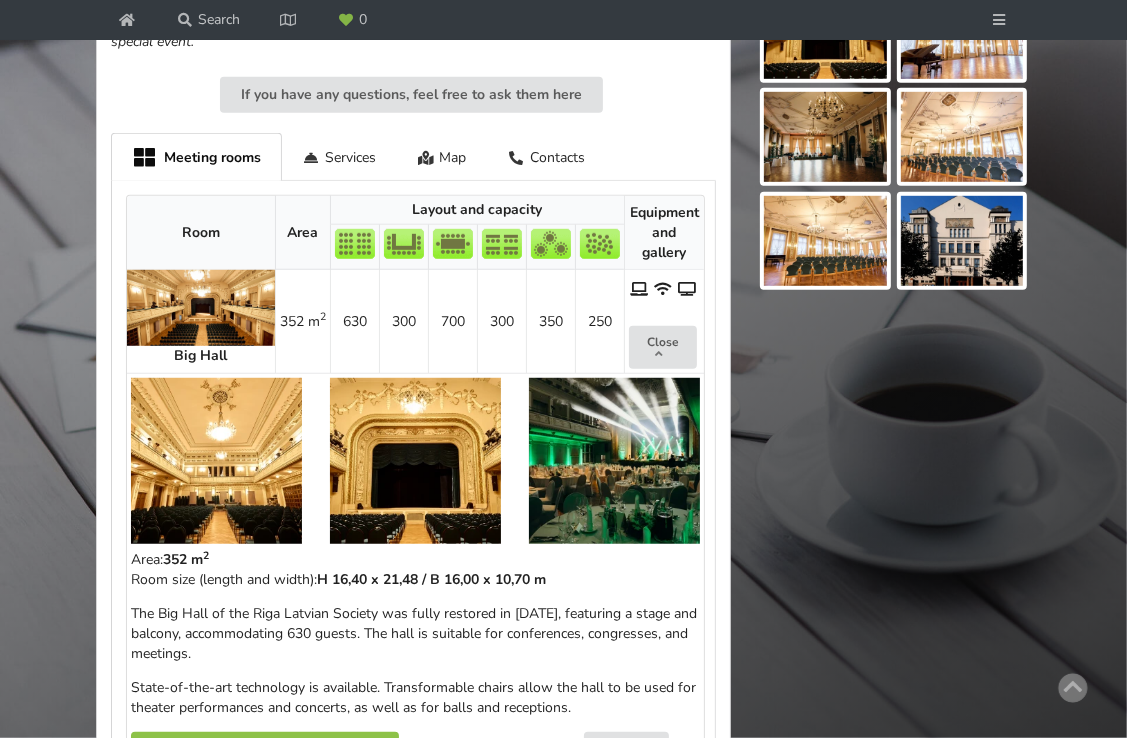 click at bounding box center (201, 308) 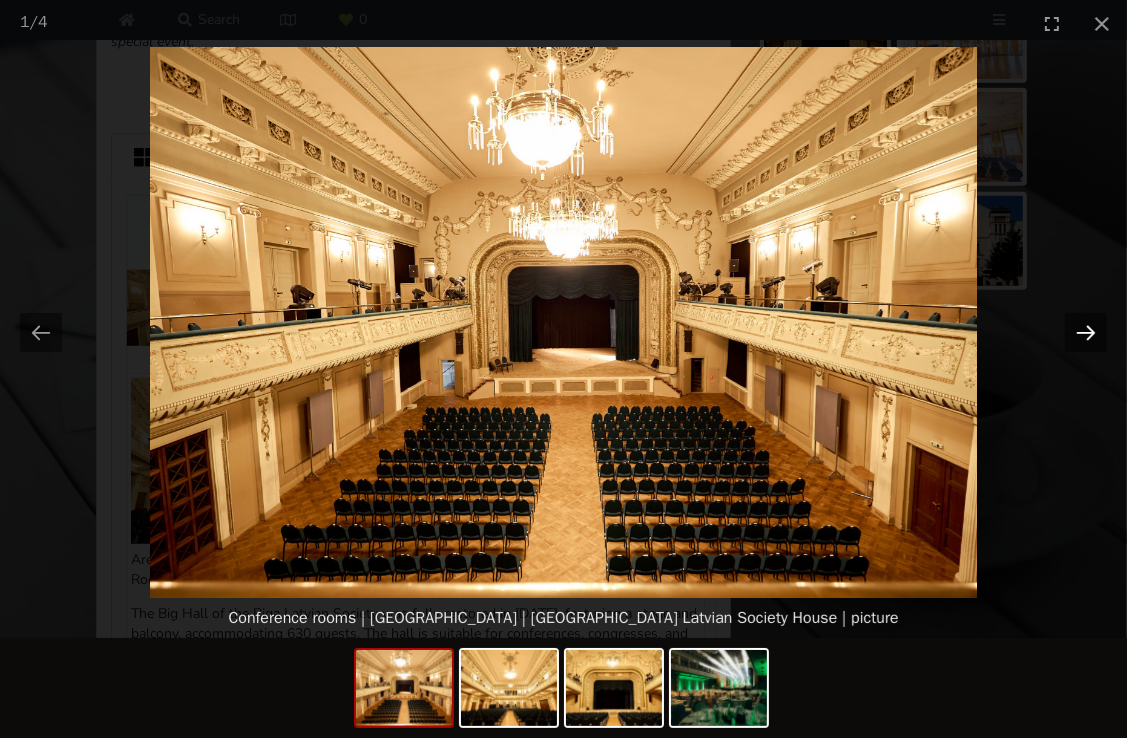 click at bounding box center [1086, 332] 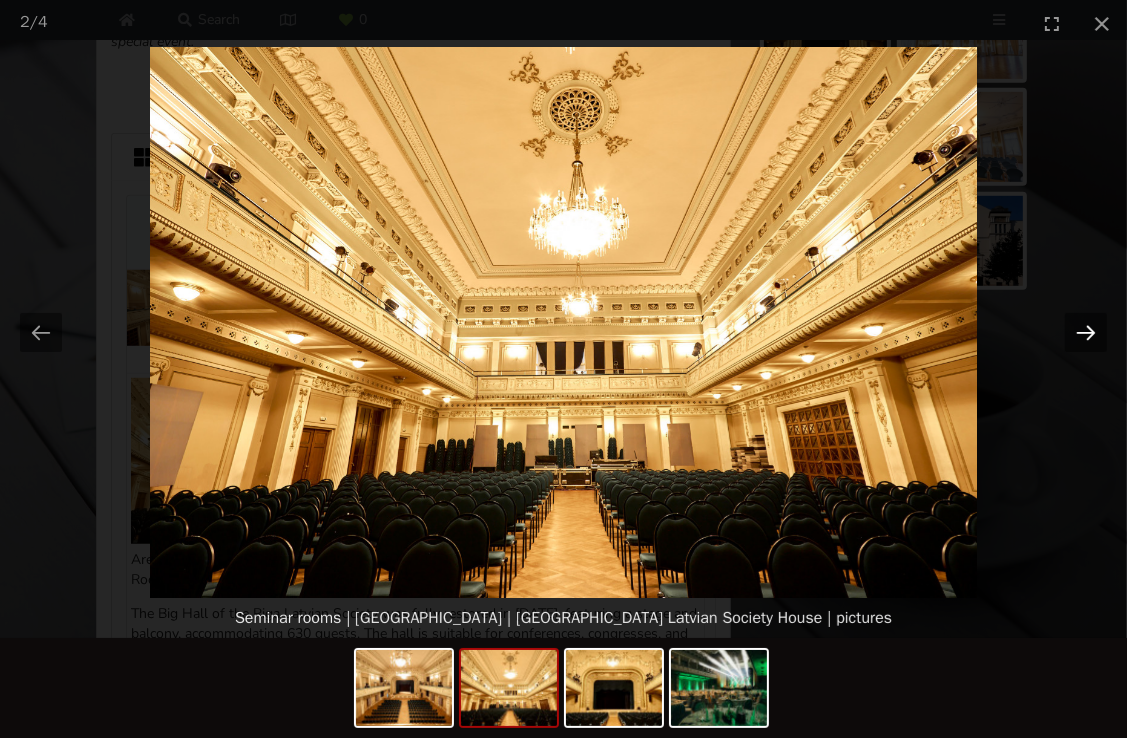 click at bounding box center (1086, 332) 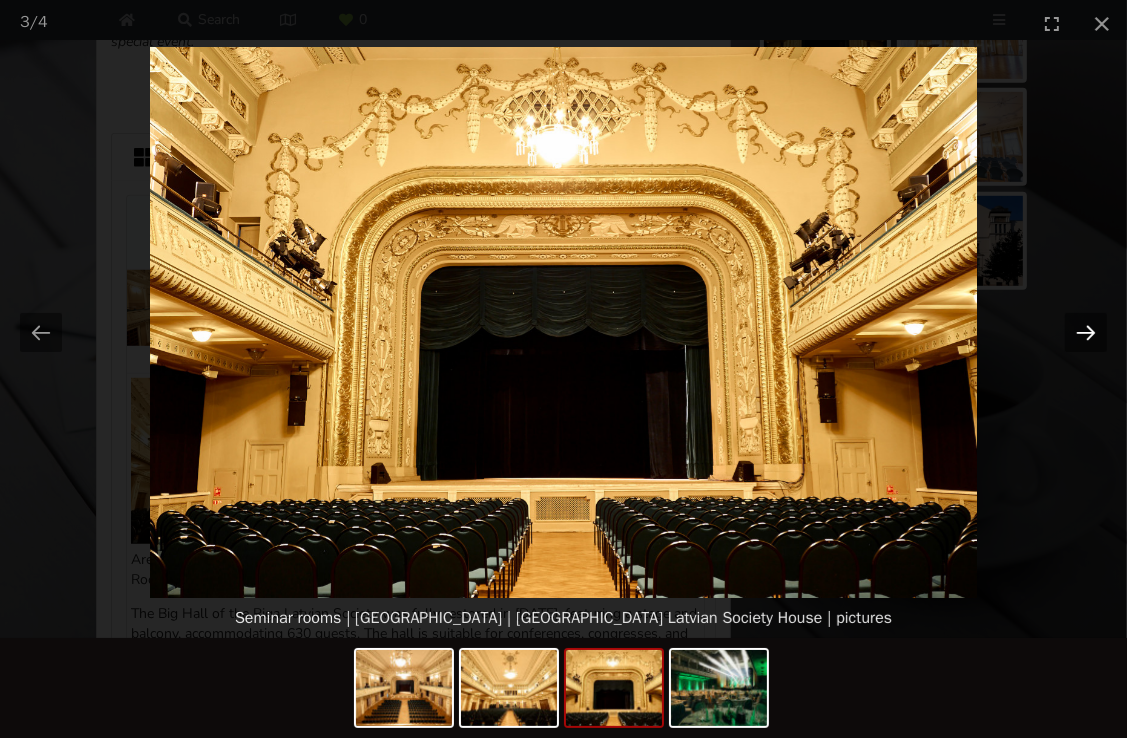 click at bounding box center [1086, 332] 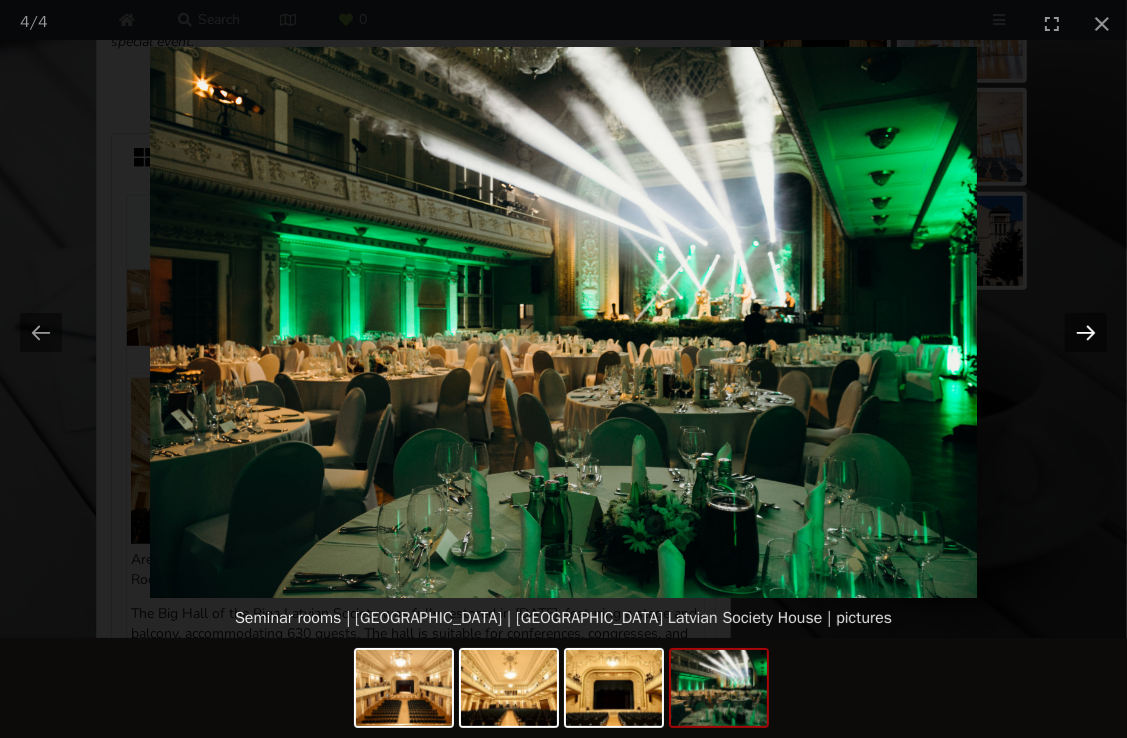 click at bounding box center (1086, 332) 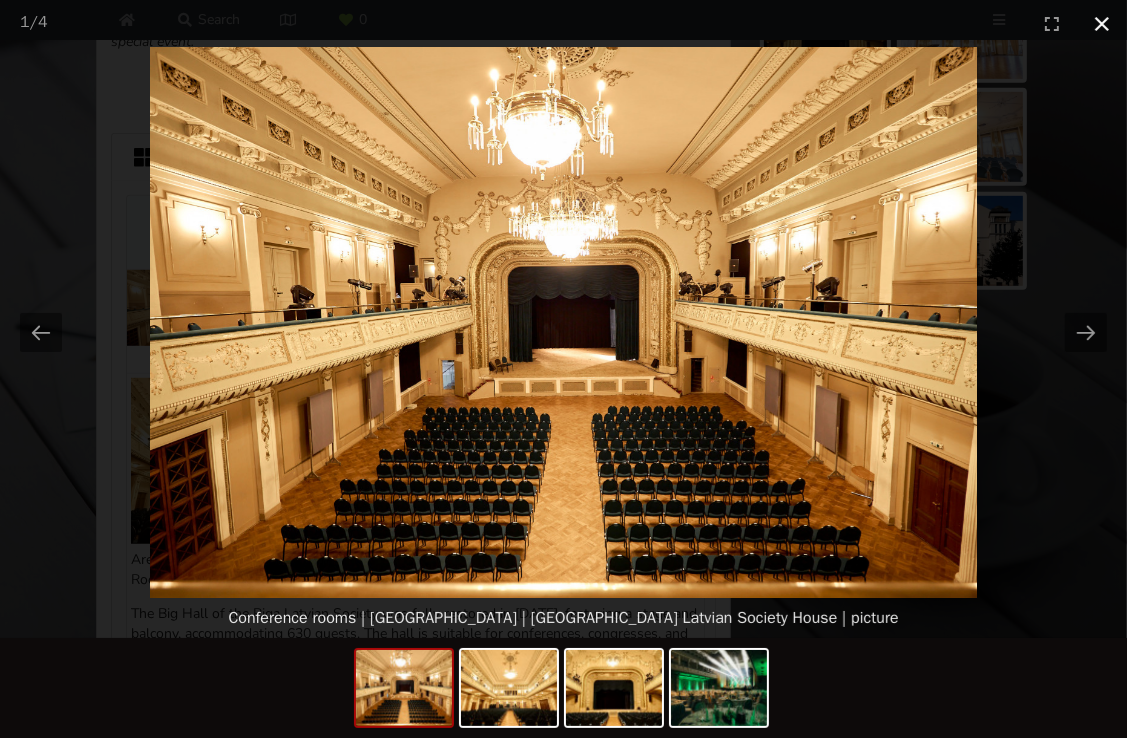 click at bounding box center [1102, 23] 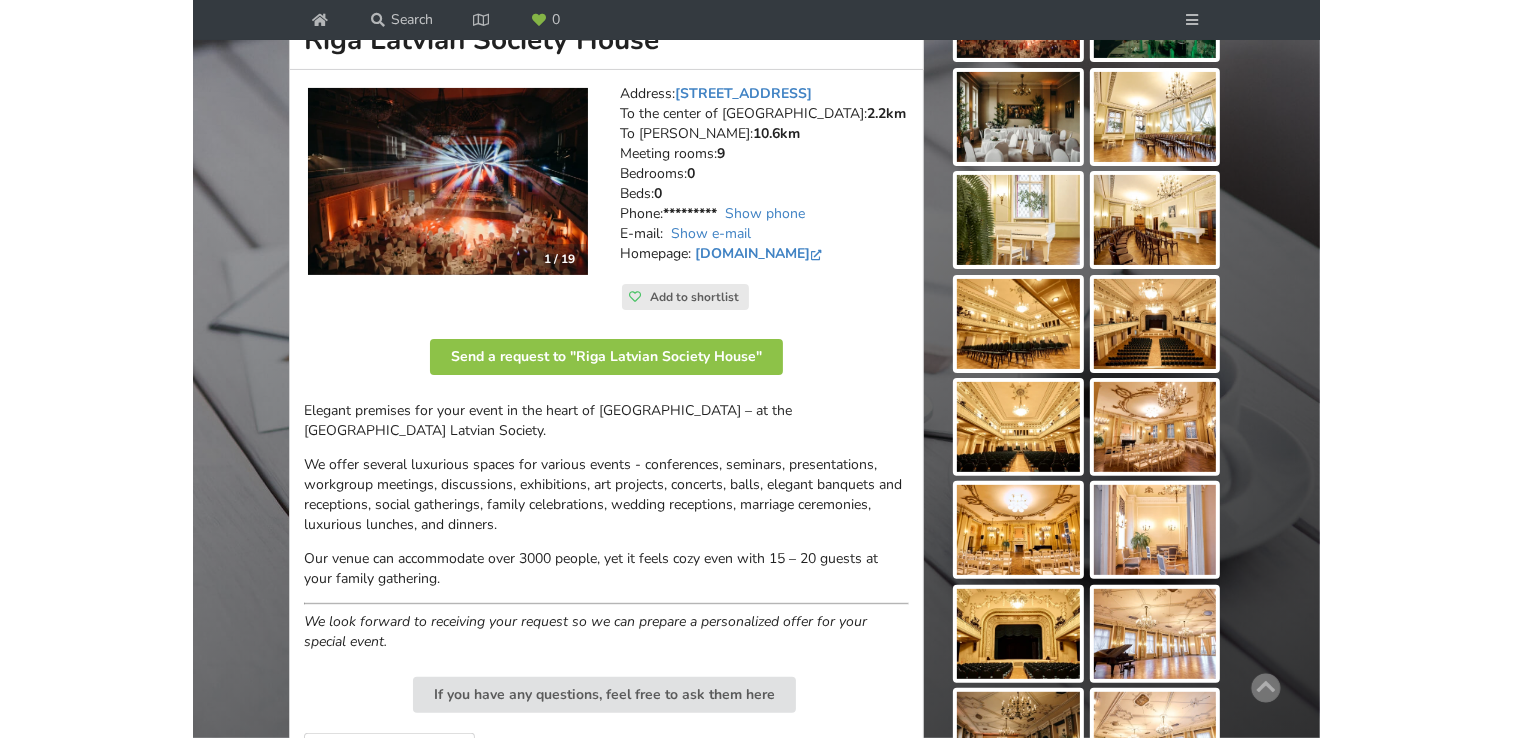 scroll, scrollTop: 0, scrollLeft: 0, axis: both 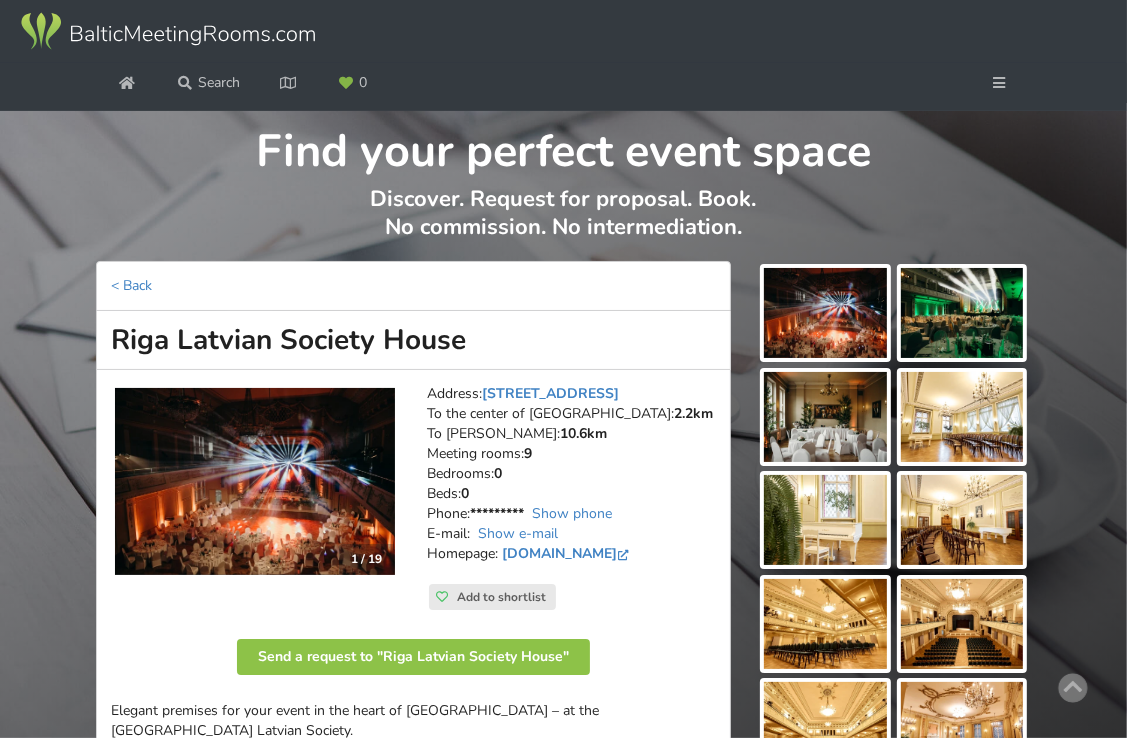 drag, startPoint x: 485, startPoint y: 332, endPoint x: 114, endPoint y: 315, distance: 371.38928 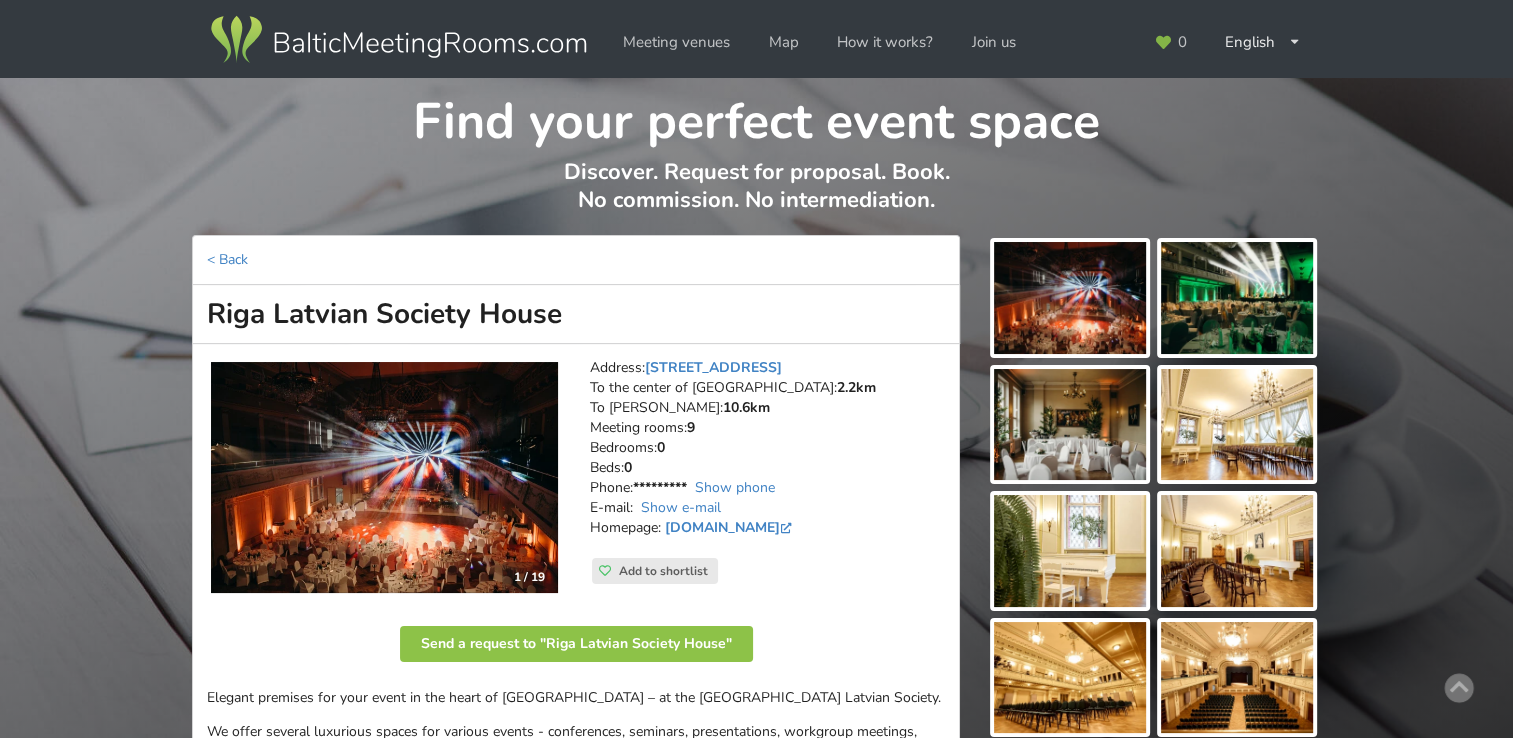click at bounding box center [1070, 425] 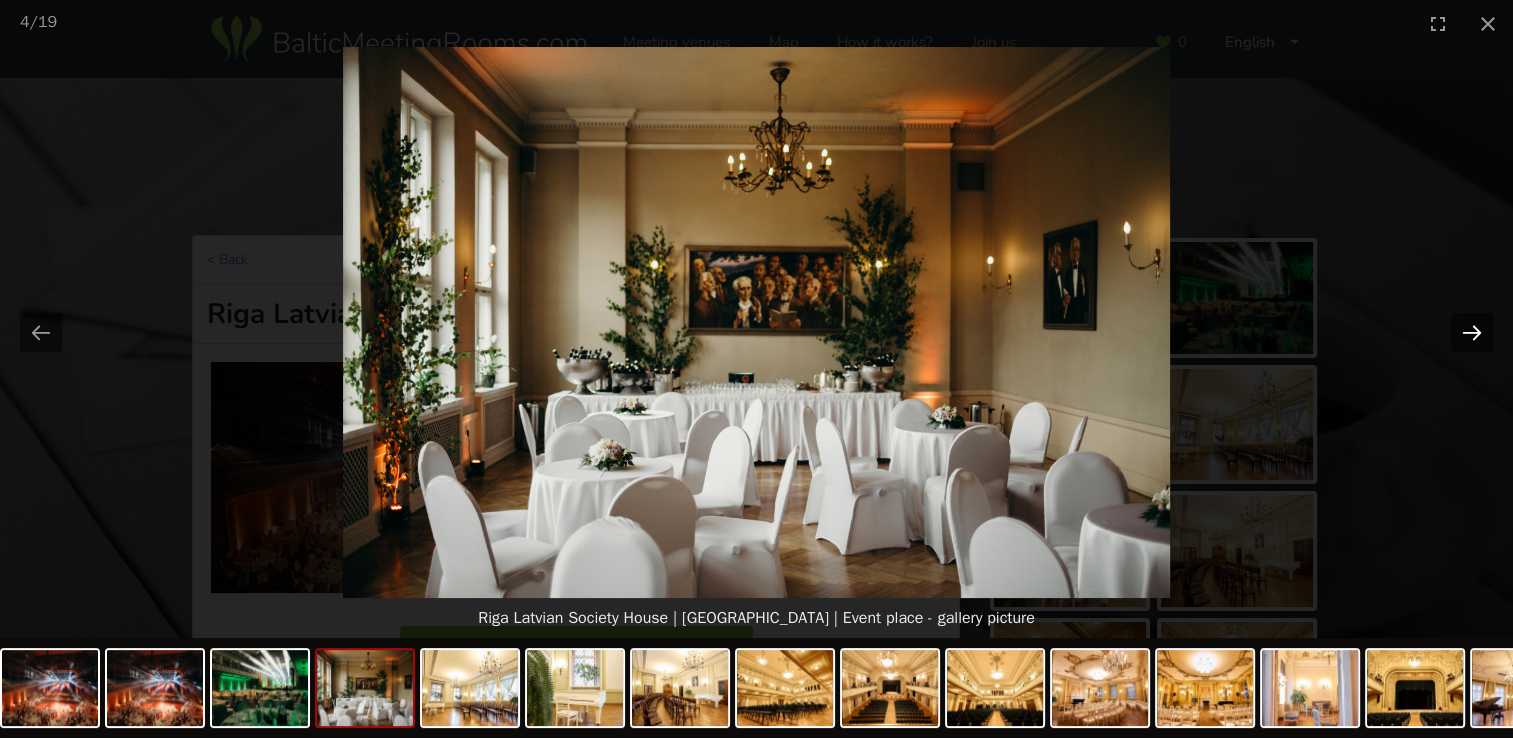 click at bounding box center [1472, 332] 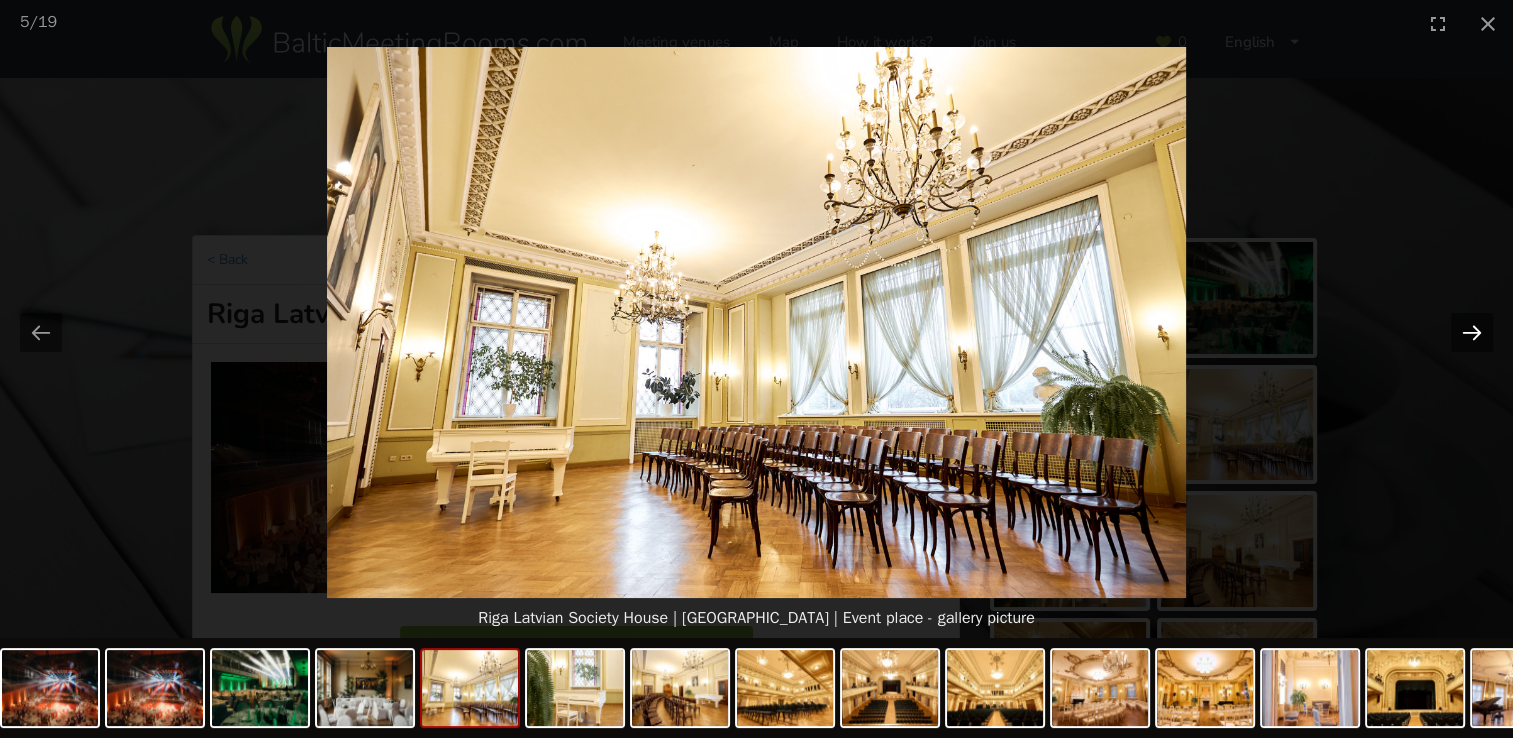 click at bounding box center (1472, 332) 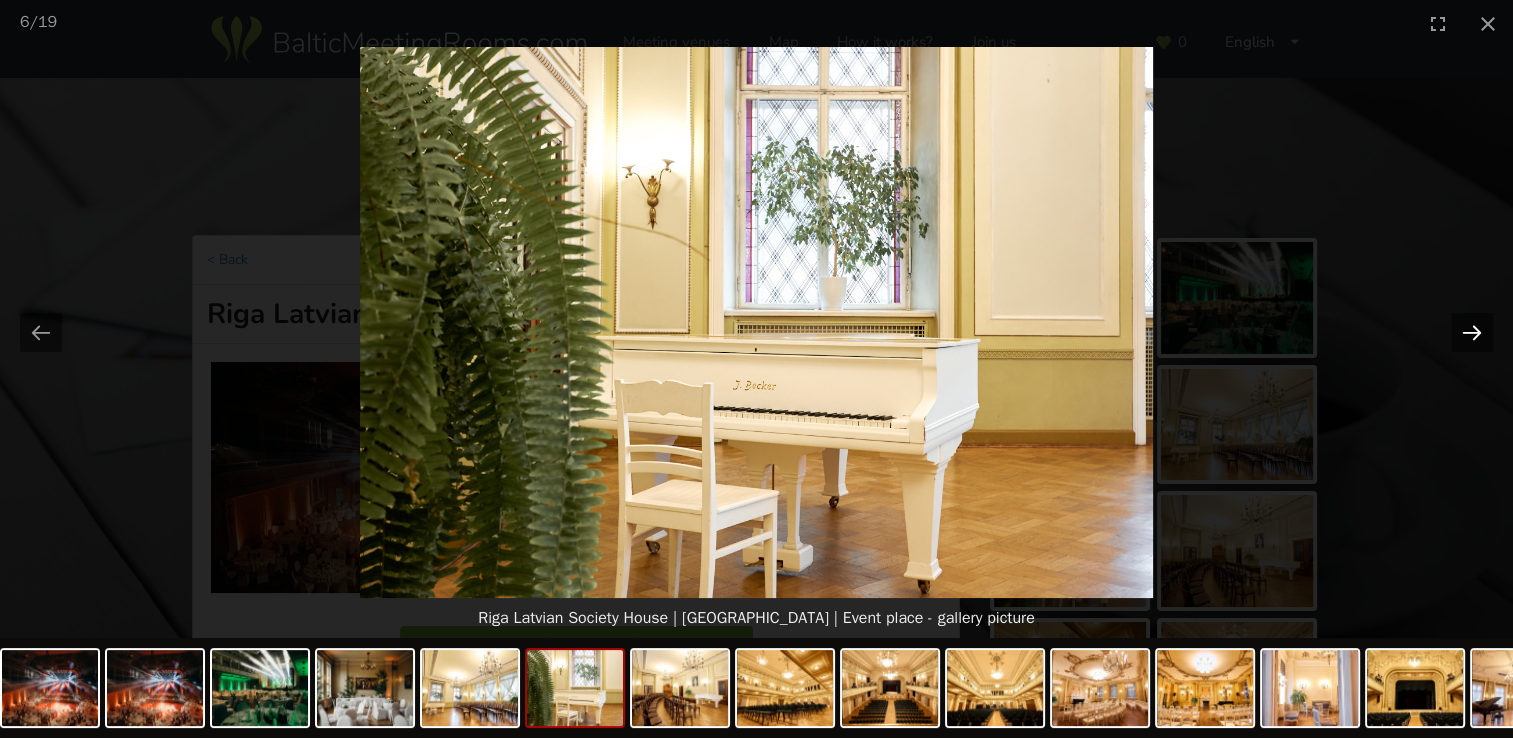 click at bounding box center (1472, 332) 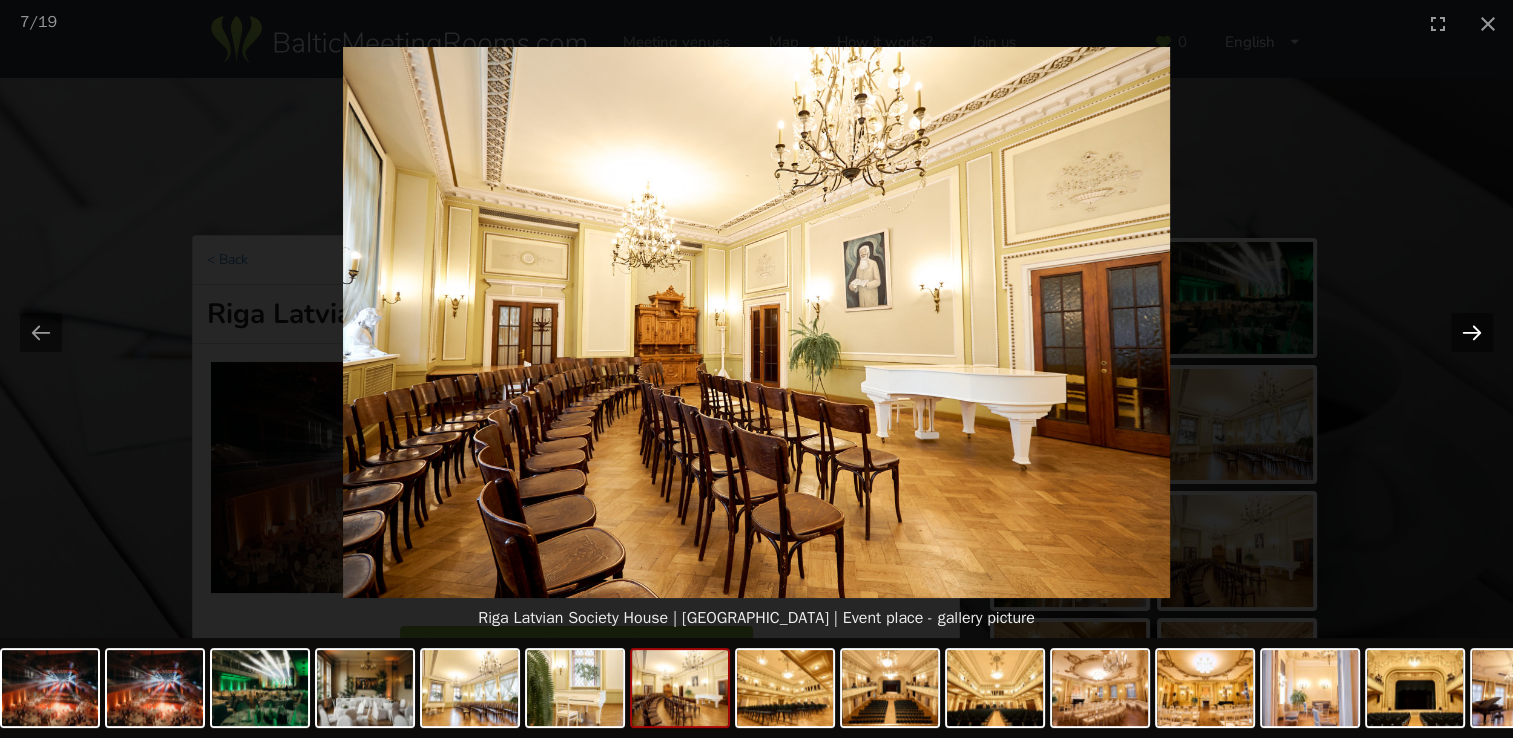 click at bounding box center [1472, 332] 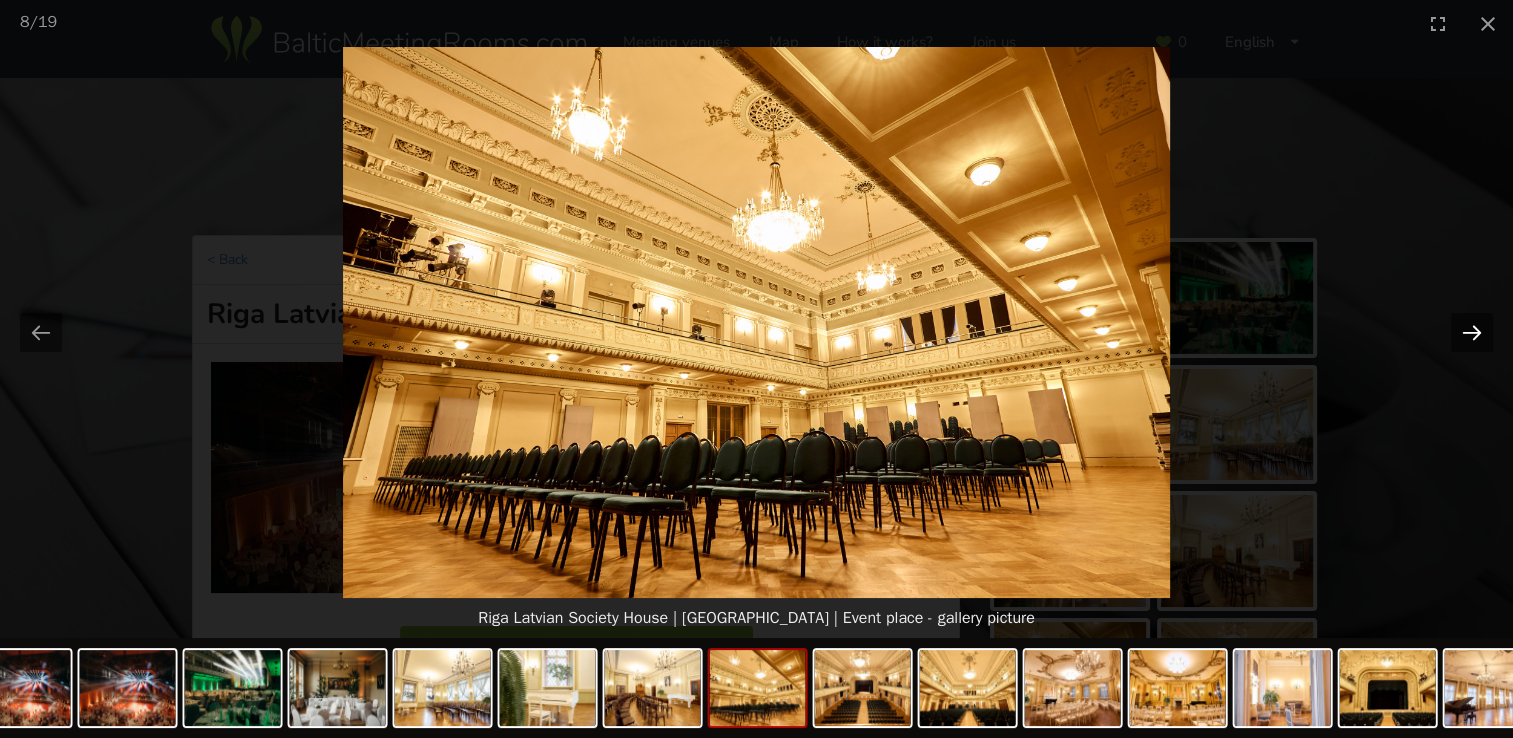 click at bounding box center [1472, 332] 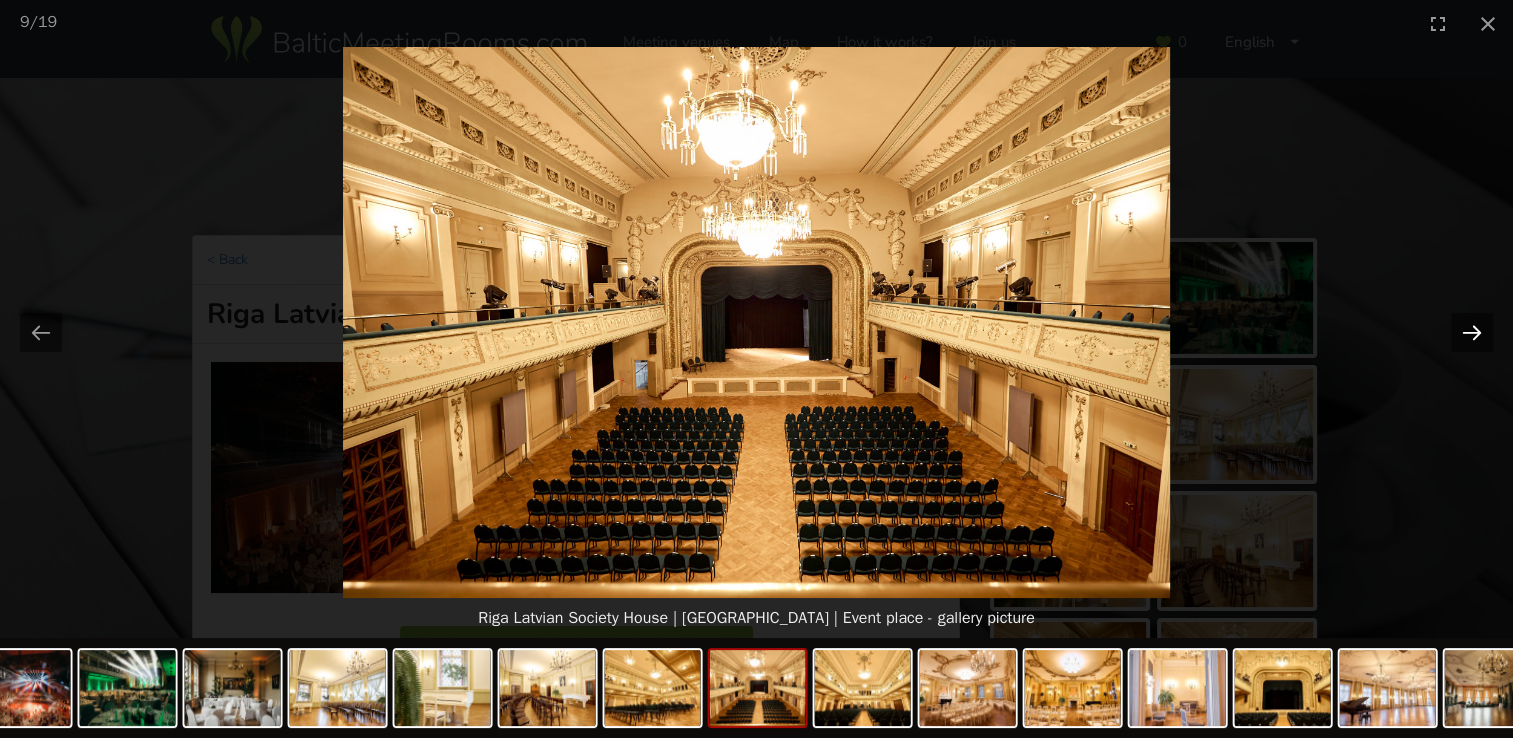 click at bounding box center (1472, 332) 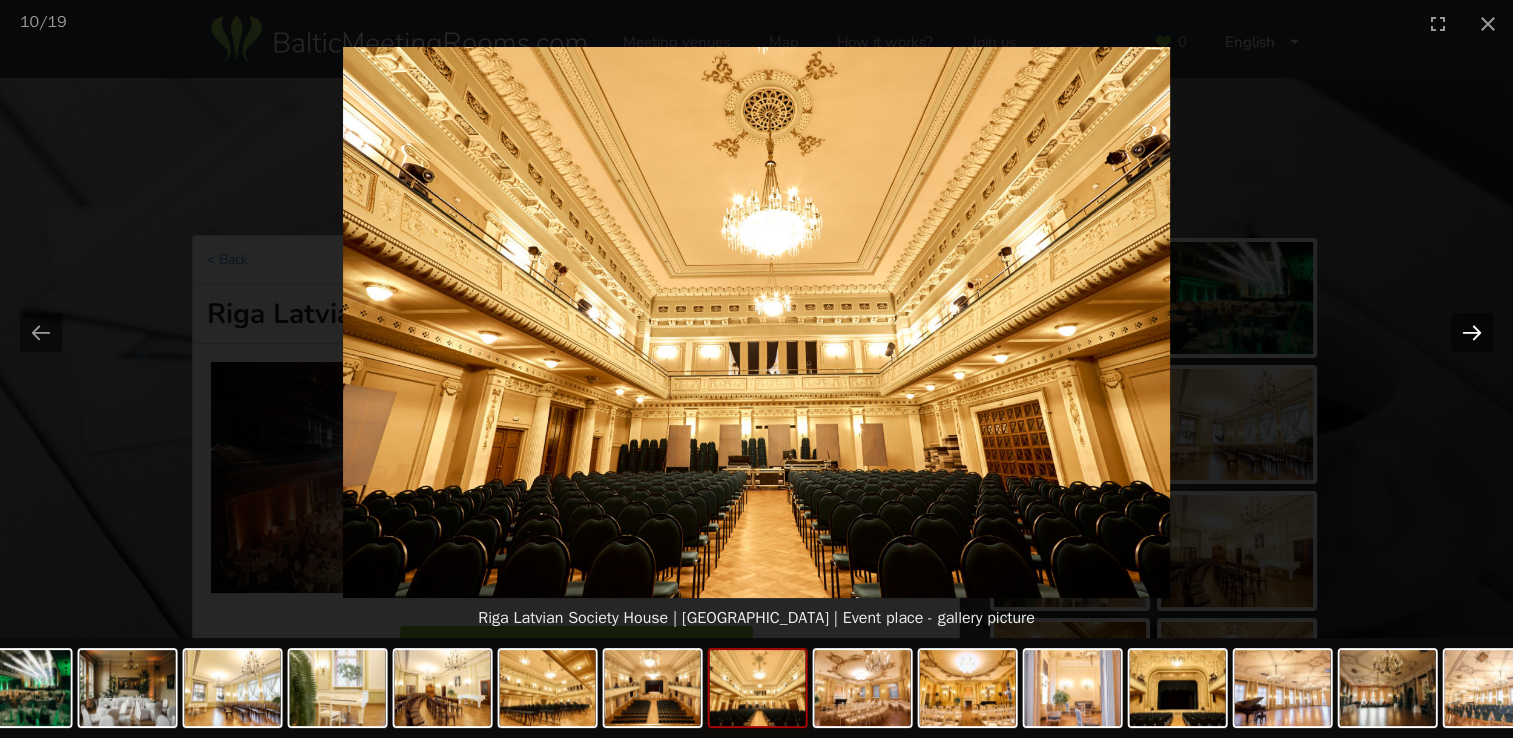 click at bounding box center [1472, 332] 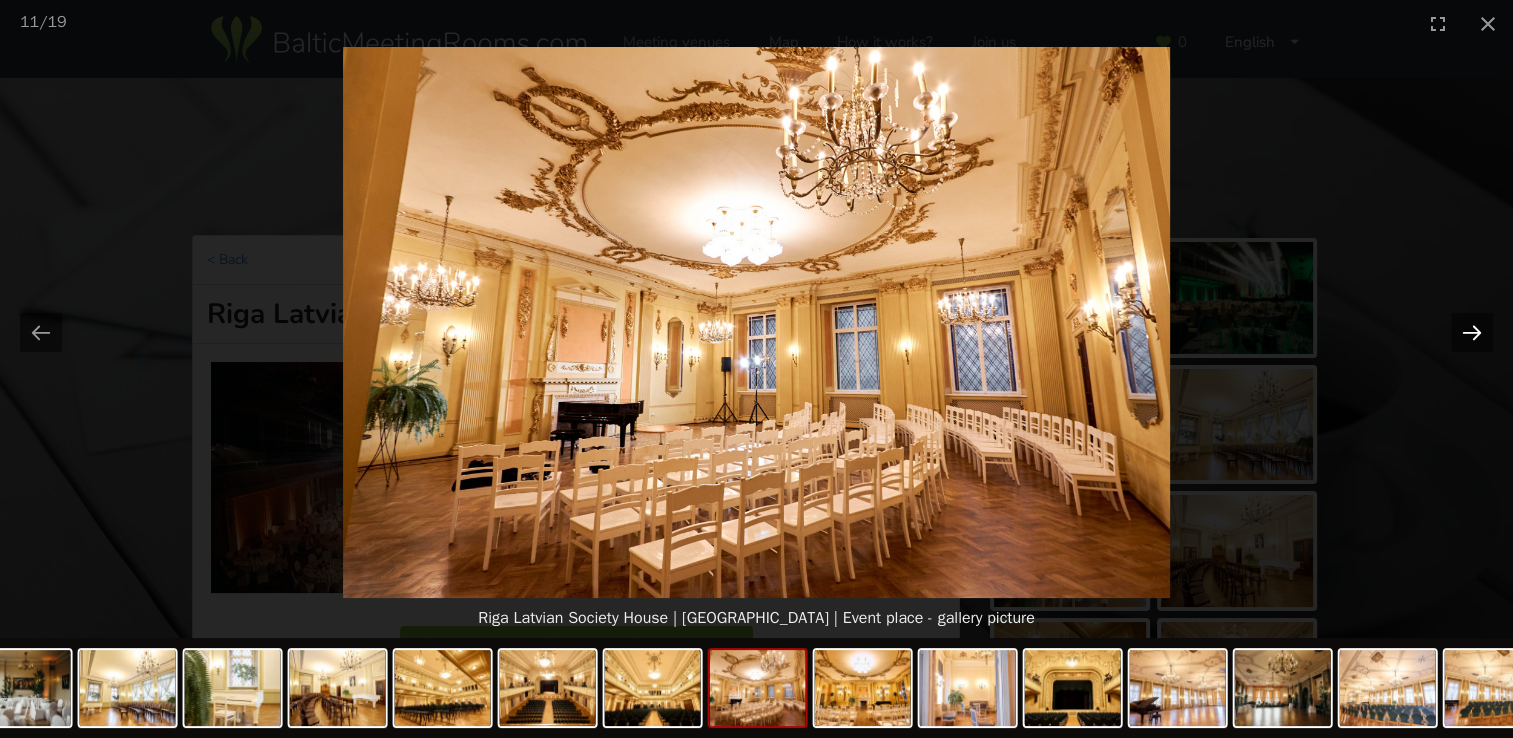click at bounding box center (1472, 332) 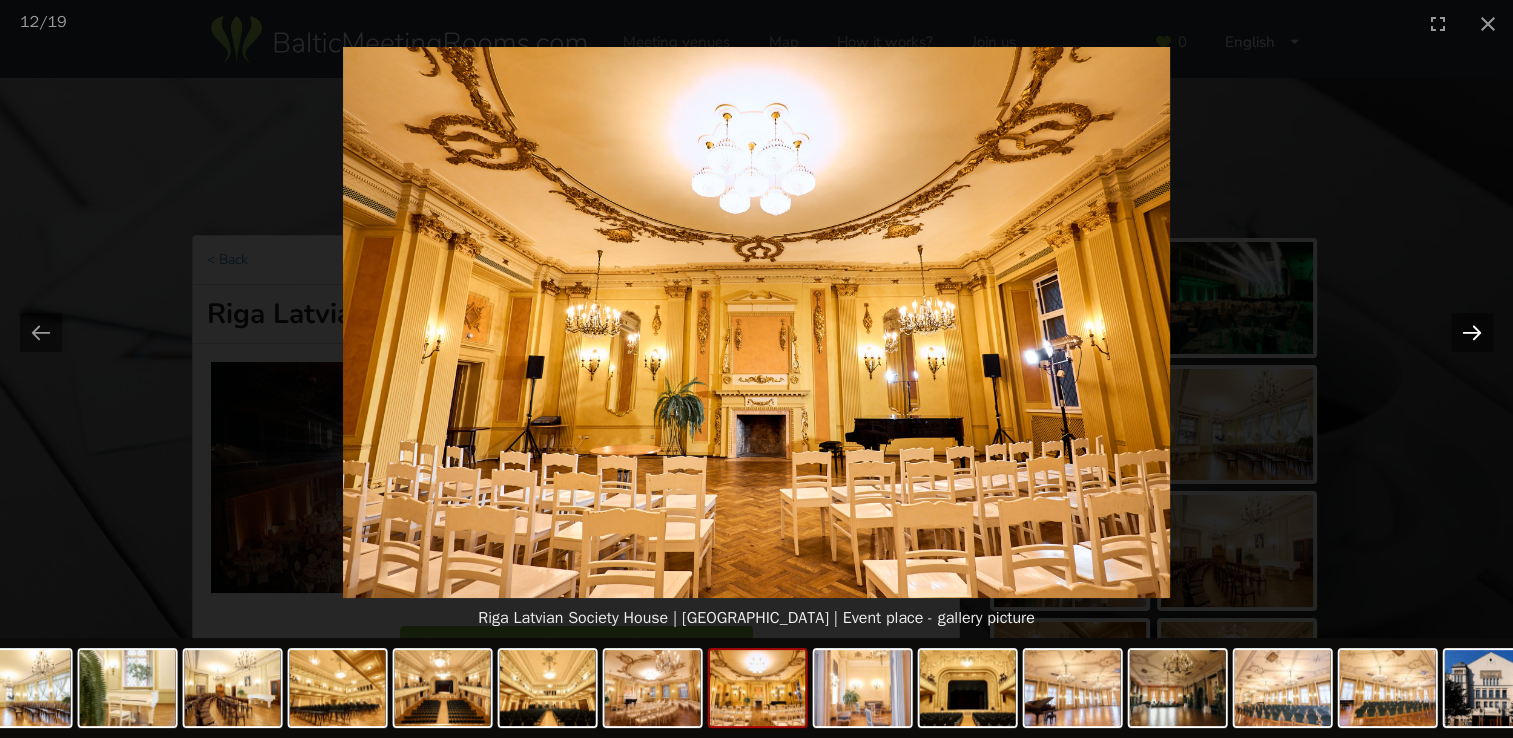 click at bounding box center (1472, 332) 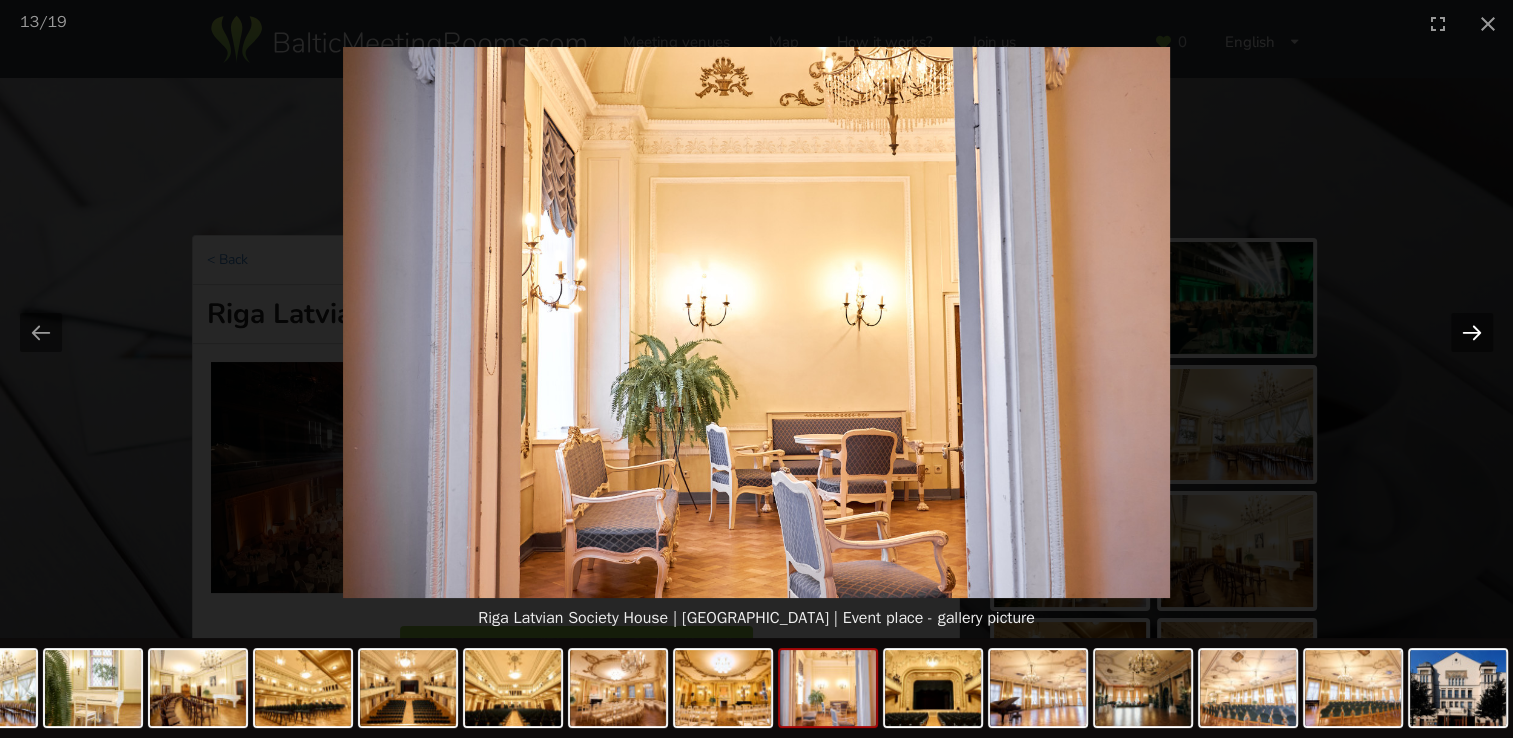 click at bounding box center (1472, 332) 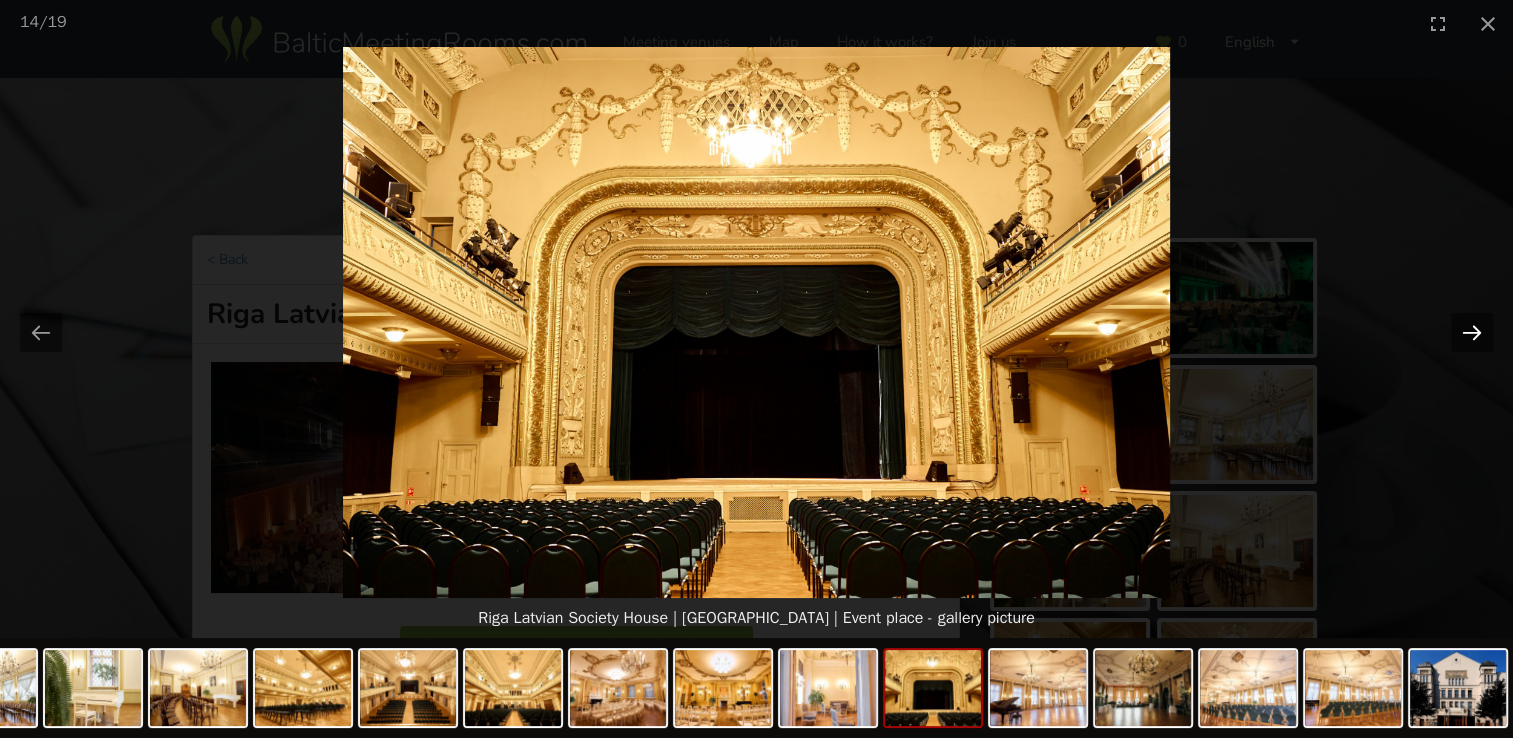click at bounding box center (1472, 332) 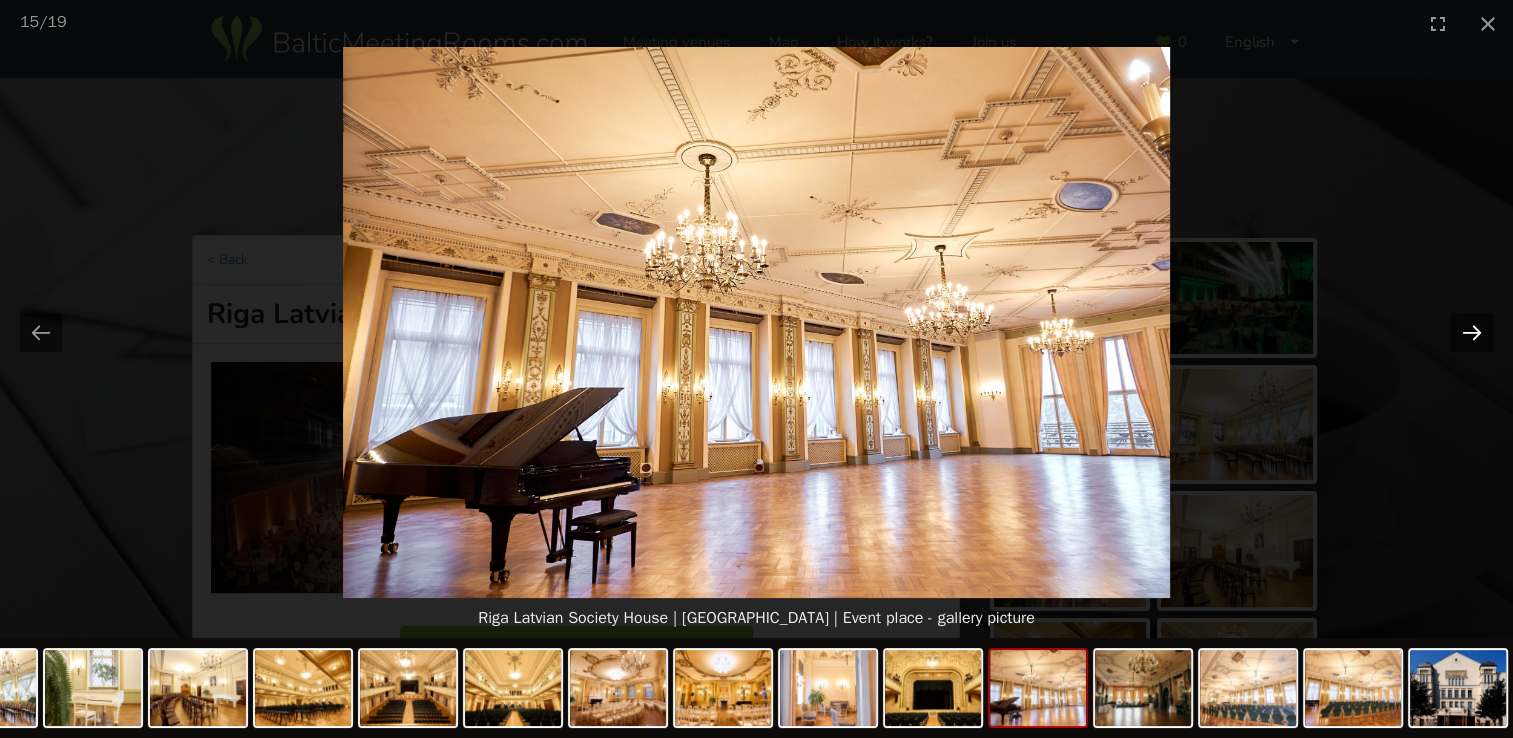 click at bounding box center (1472, 332) 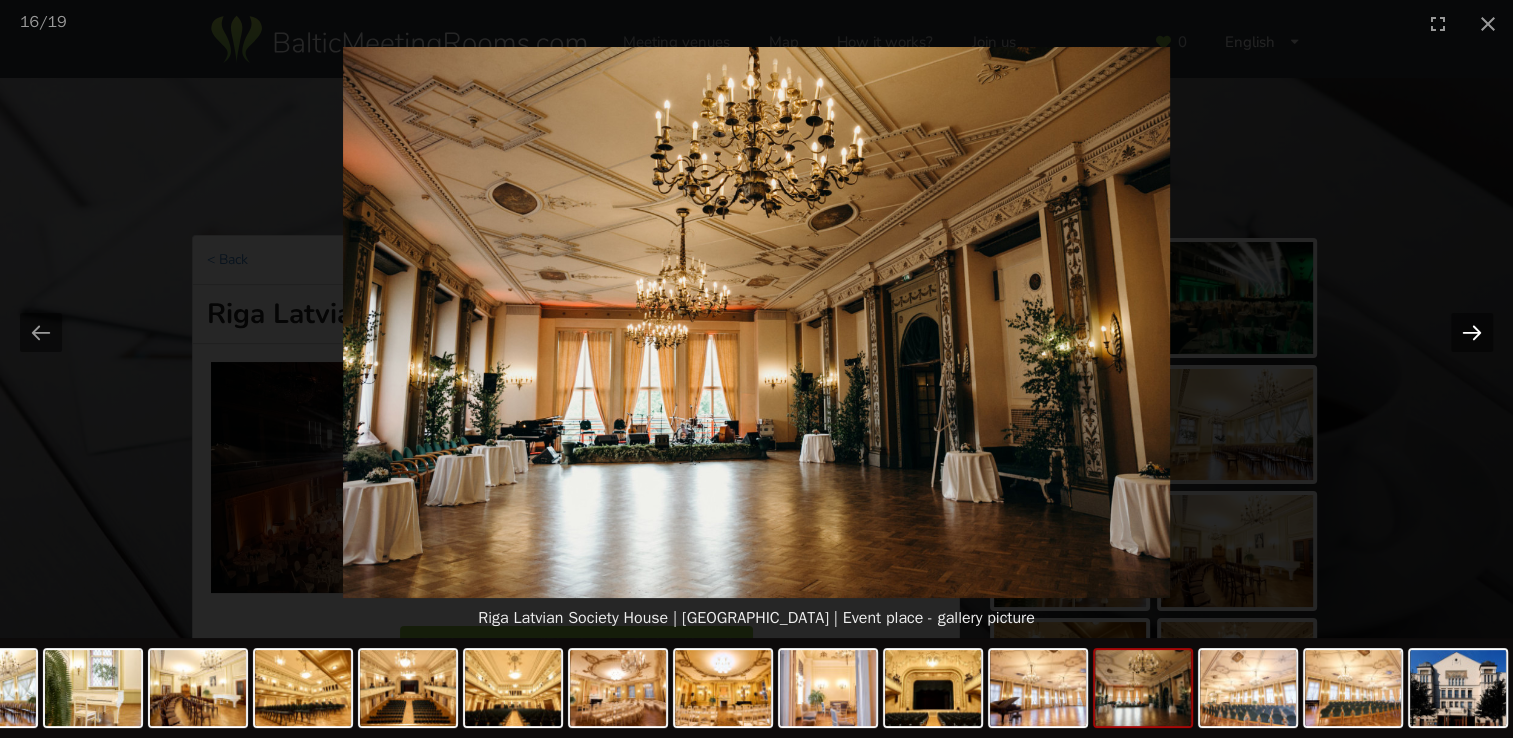 click at bounding box center (1472, 332) 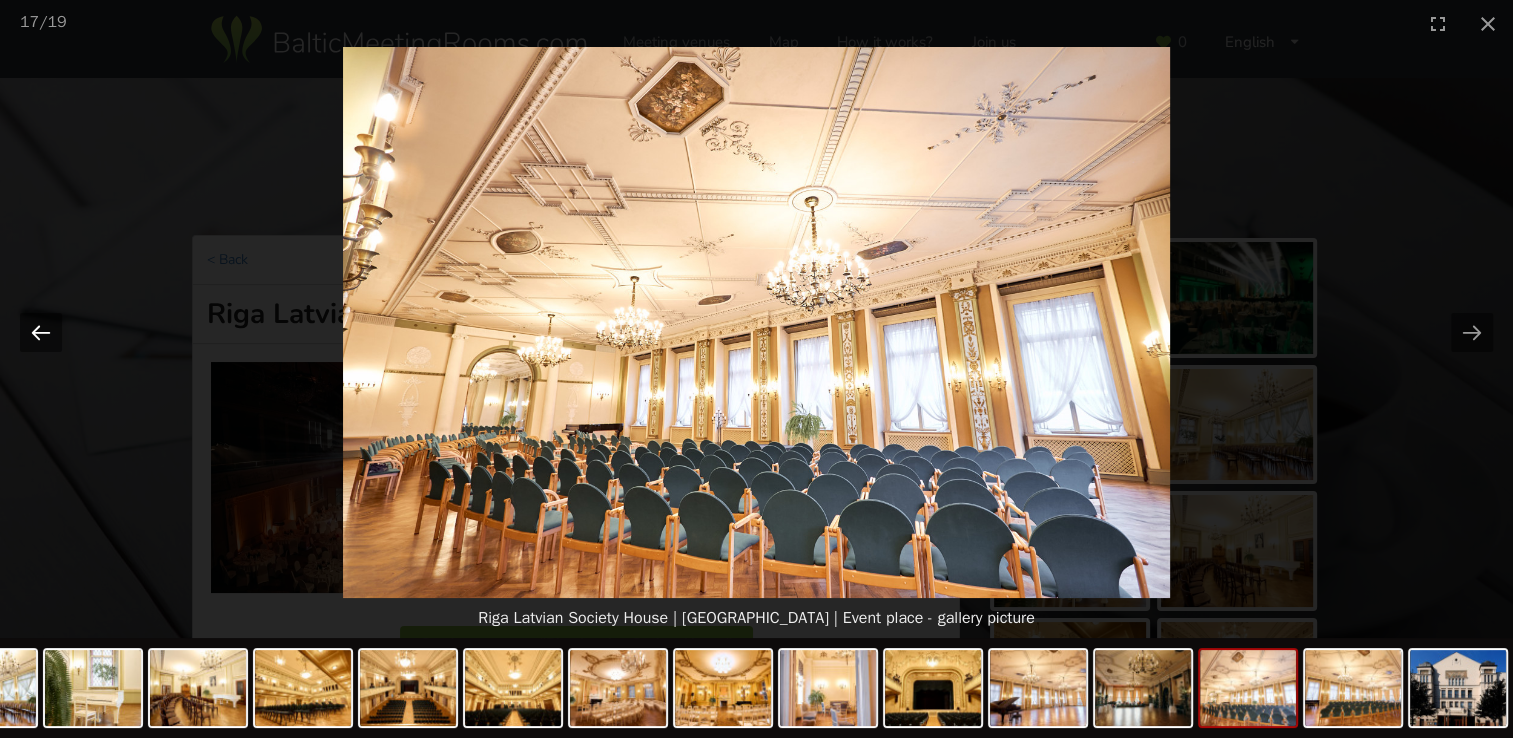 click at bounding box center [41, 332] 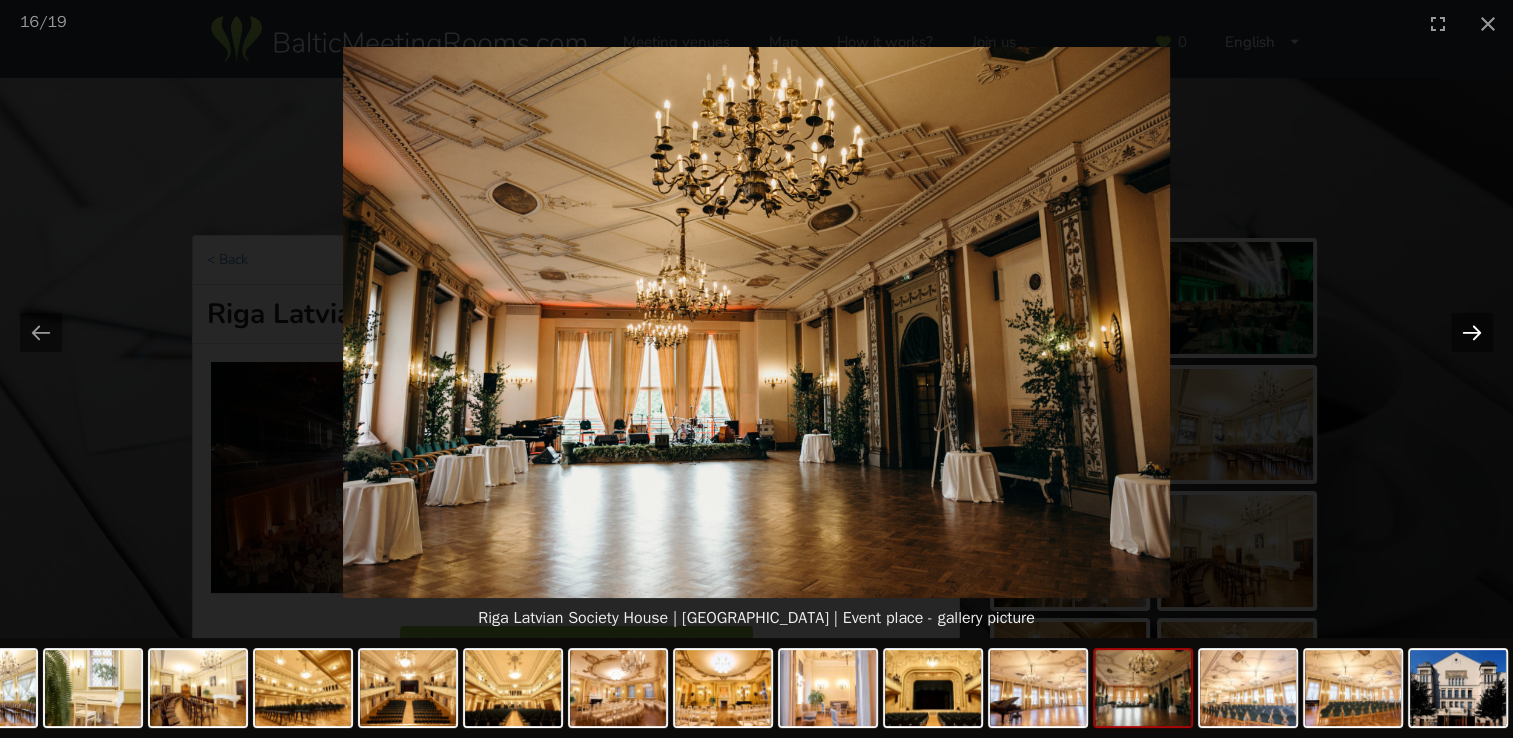 click at bounding box center (1472, 332) 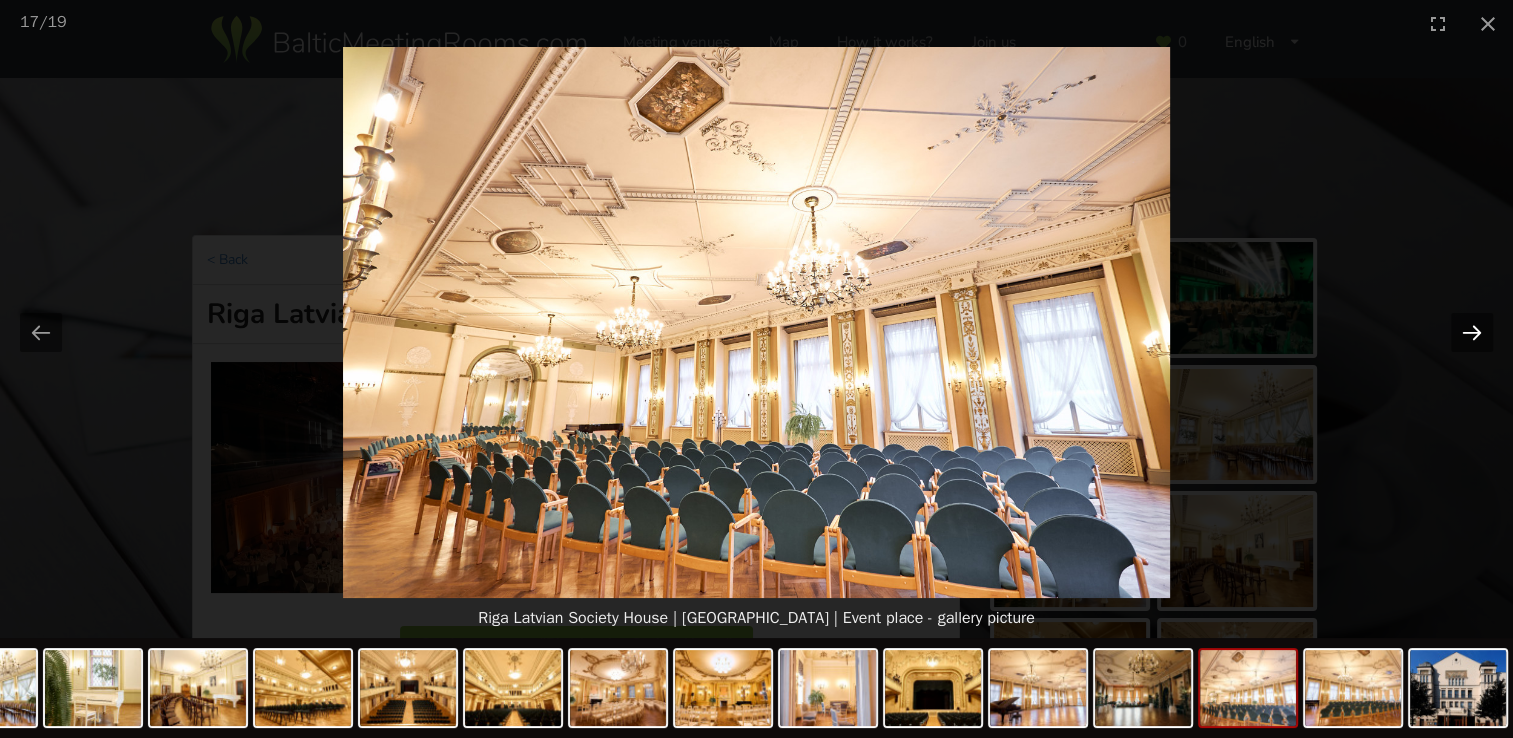click at bounding box center [1472, 332] 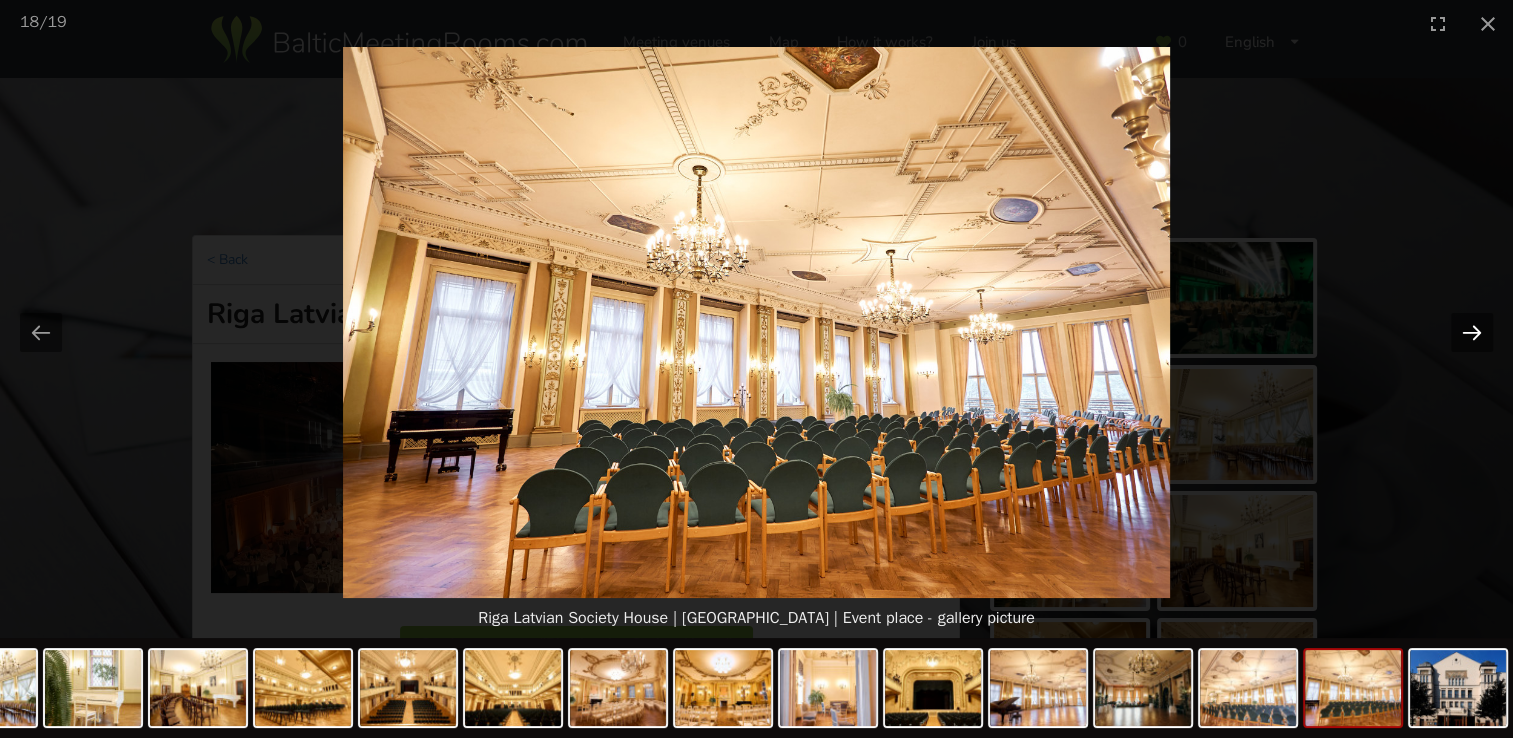 click at bounding box center [1472, 332] 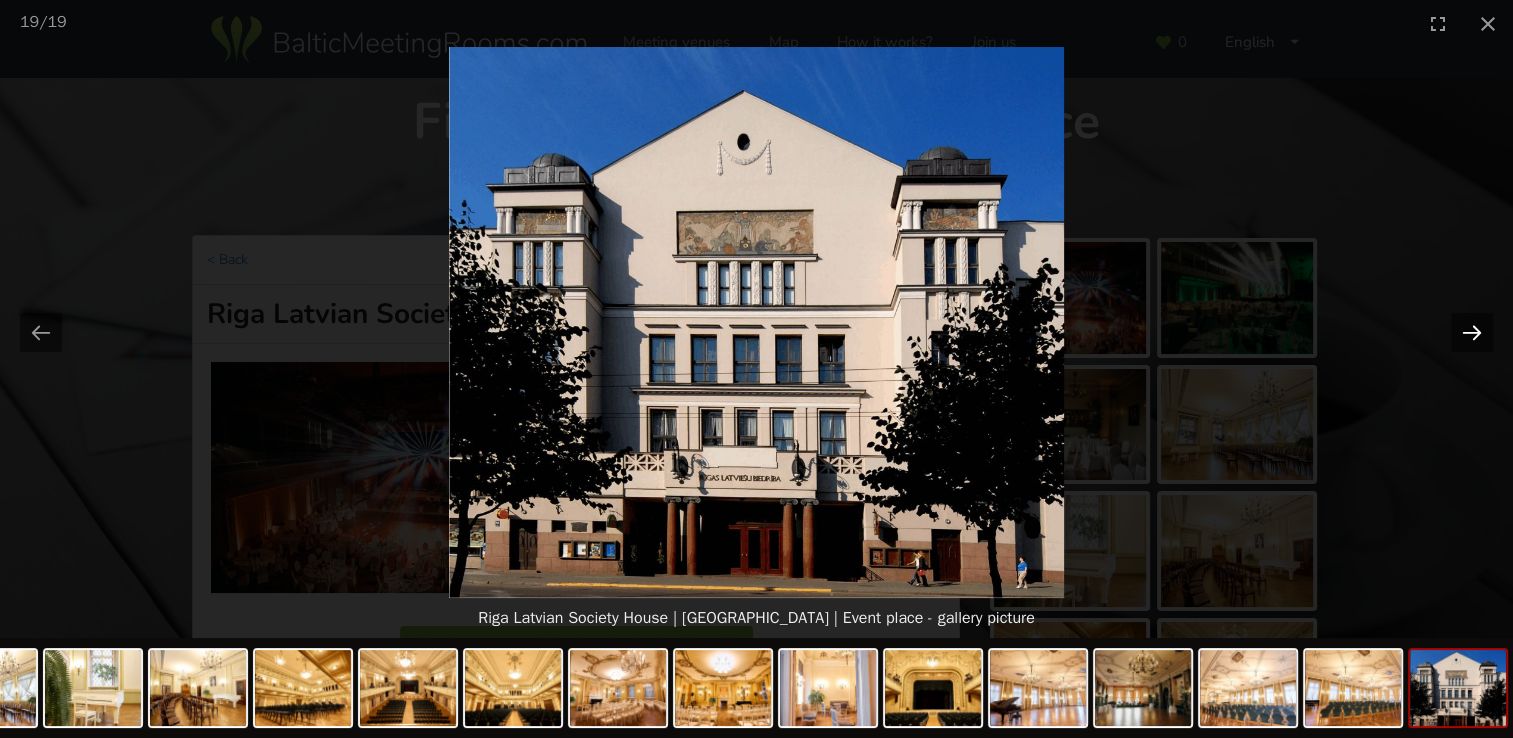 click at bounding box center [1472, 332] 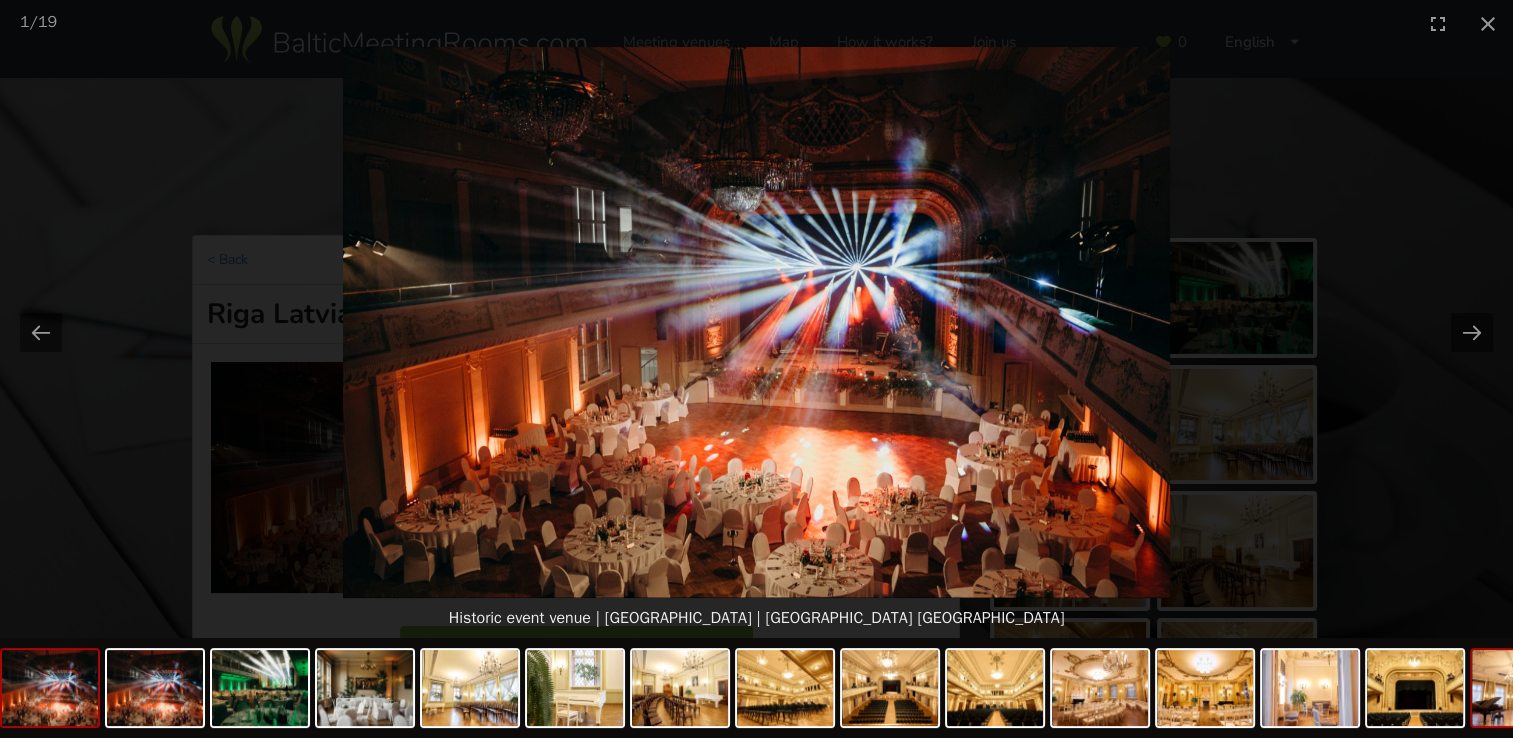 click at bounding box center (1520, 688) 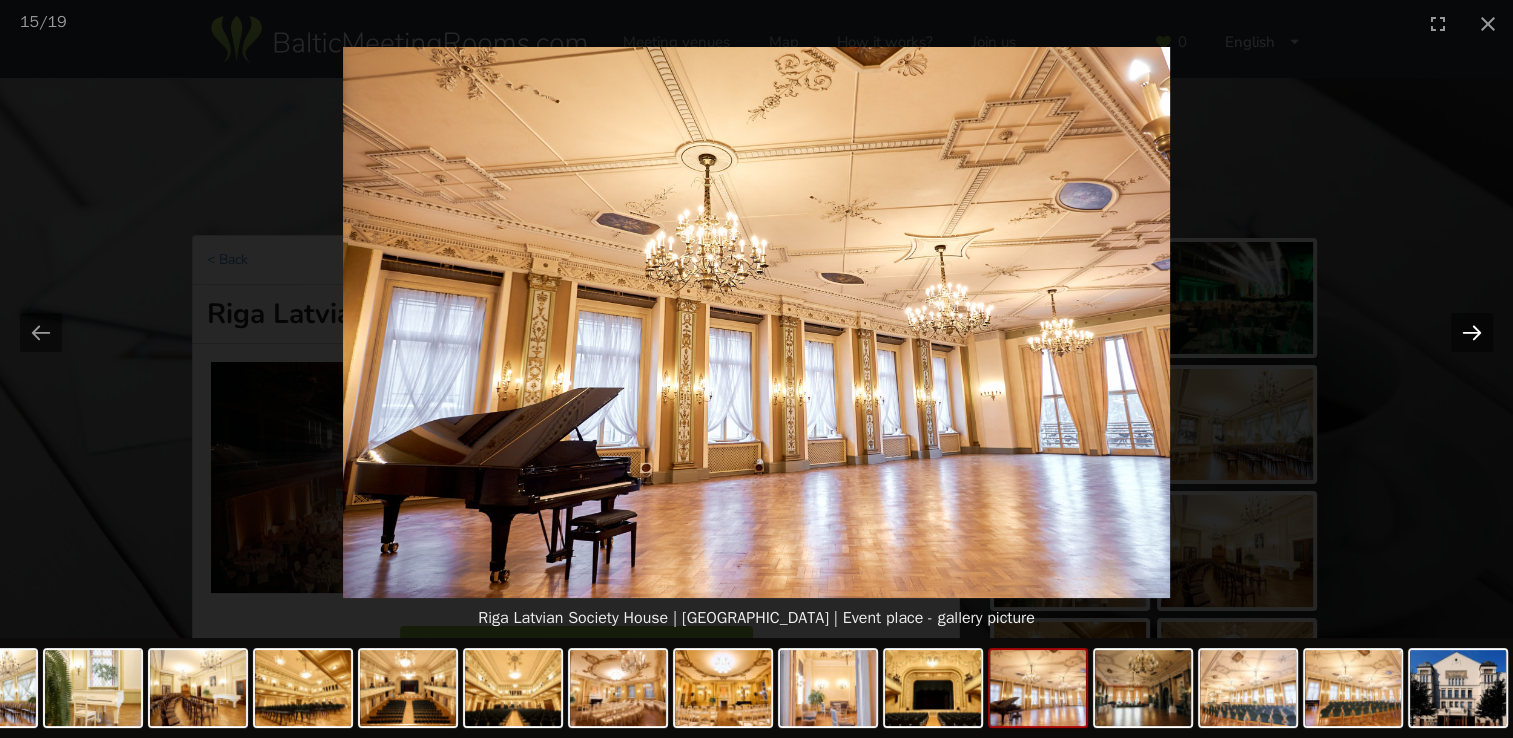 click at bounding box center [1472, 332] 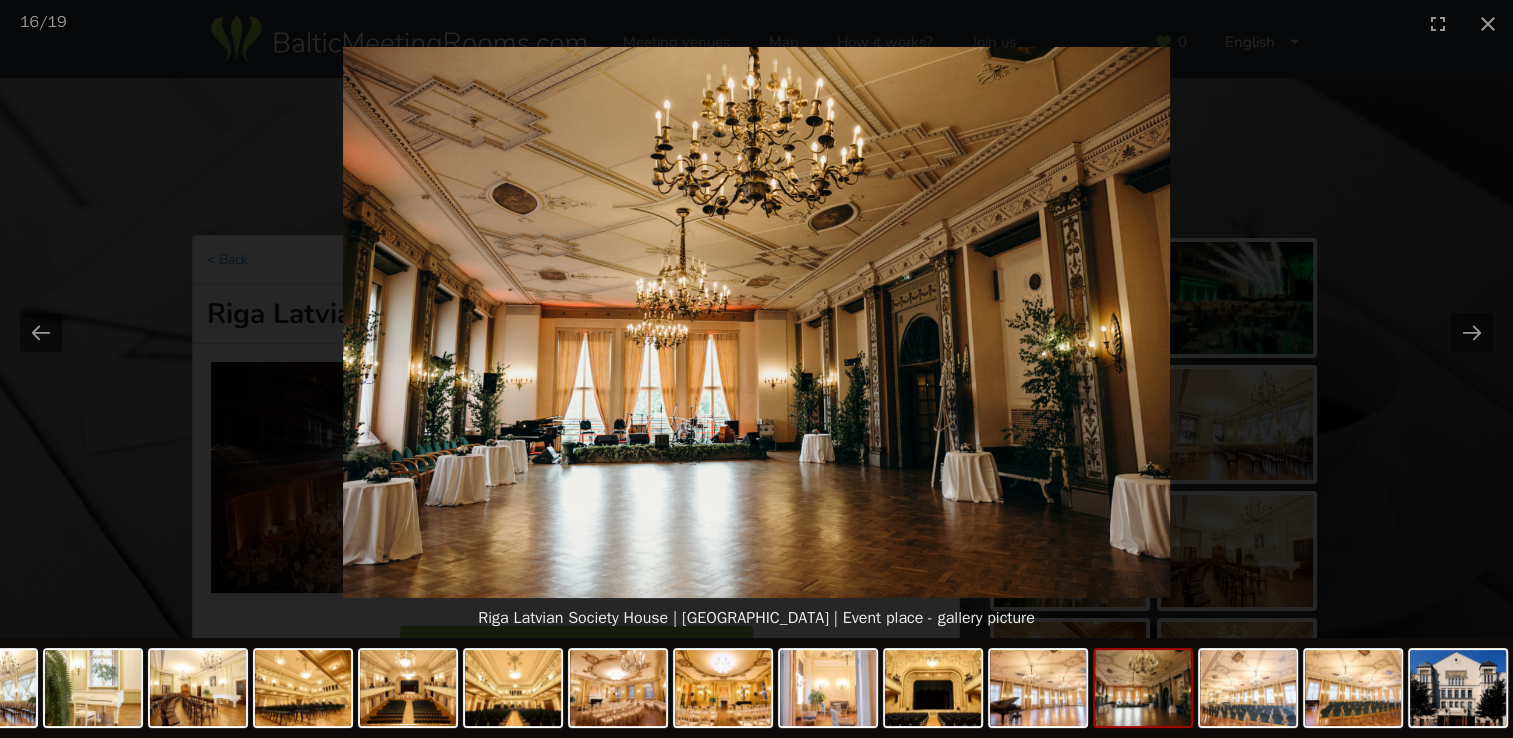 click at bounding box center (756, 322) 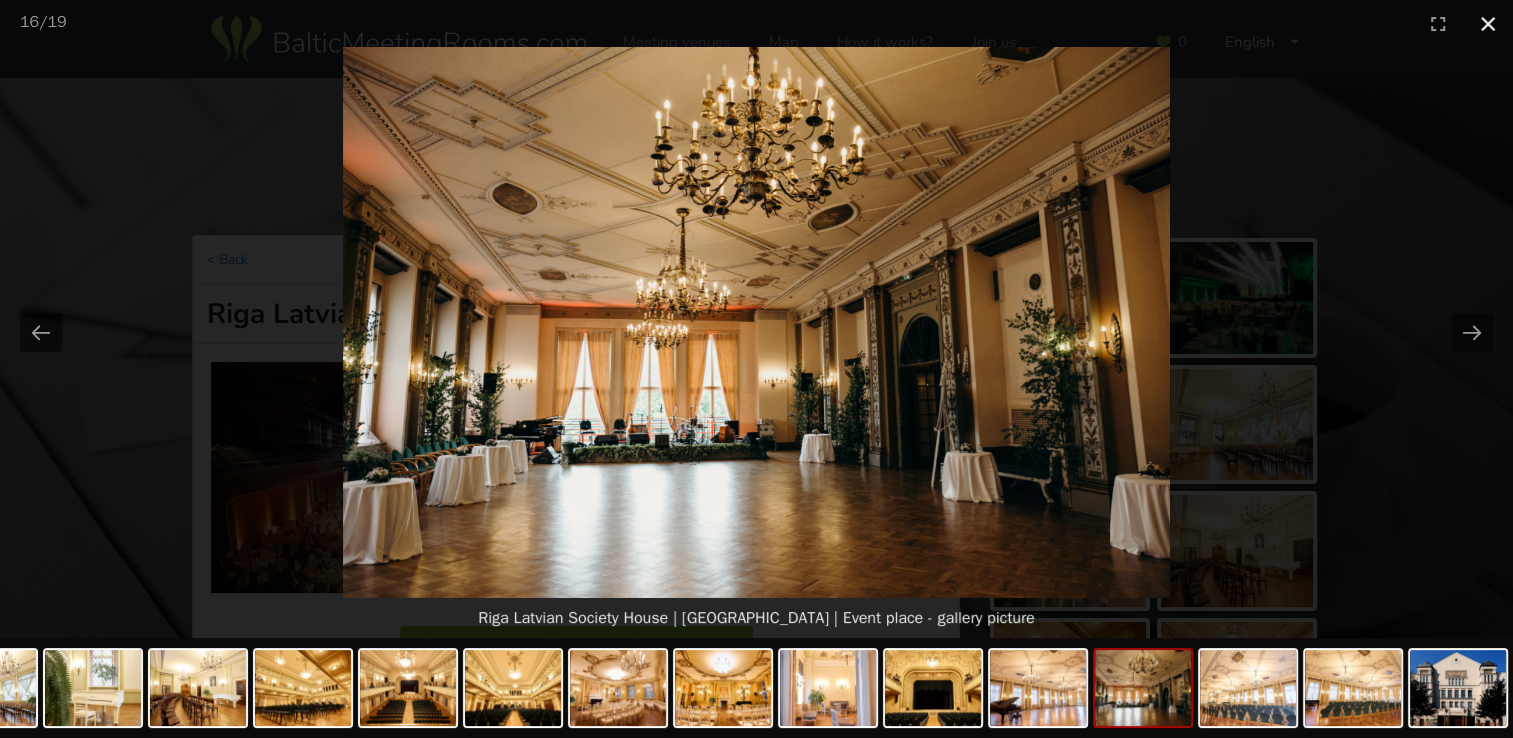 click at bounding box center [1488, 23] 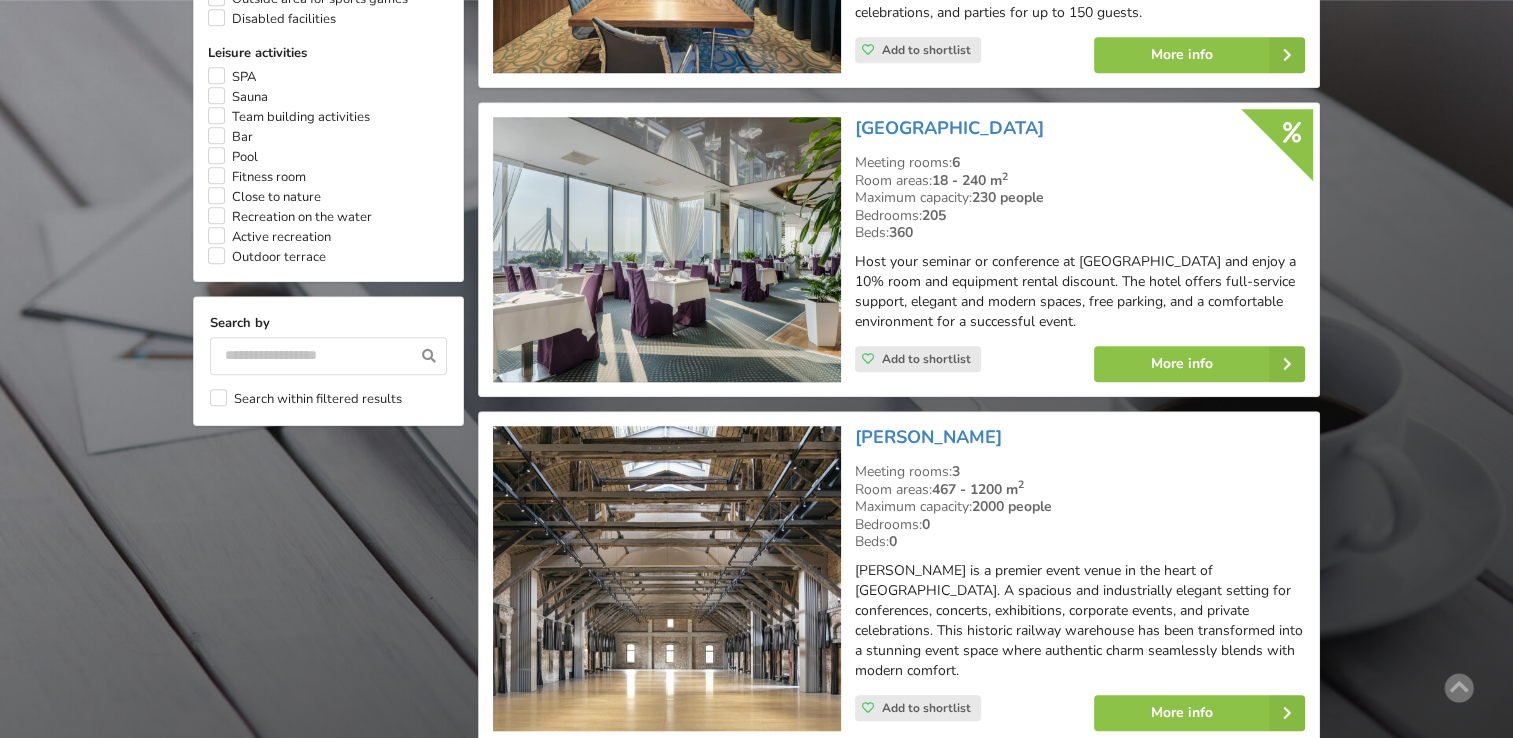 scroll, scrollTop: 1800, scrollLeft: 0, axis: vertical 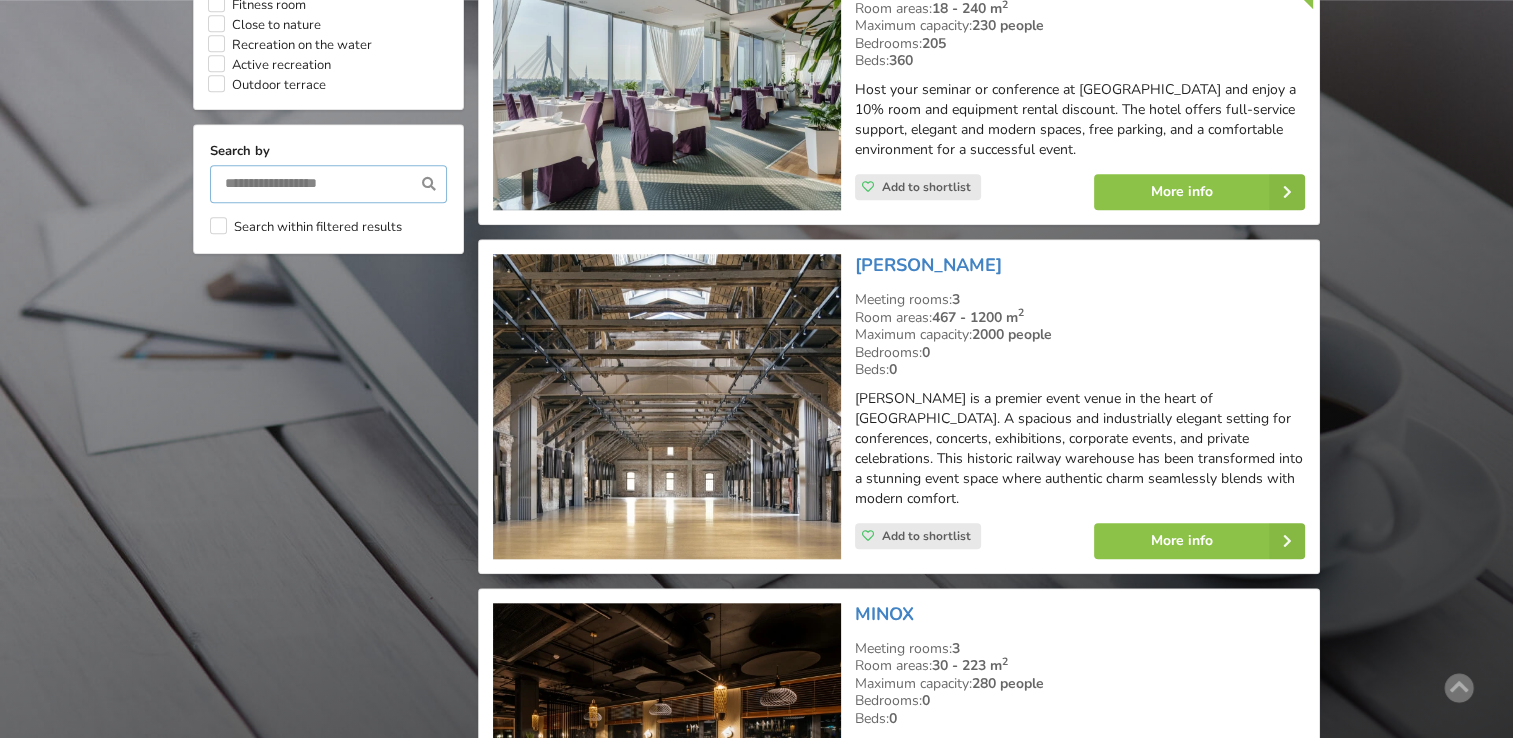 click at bounding box center [328, 184] 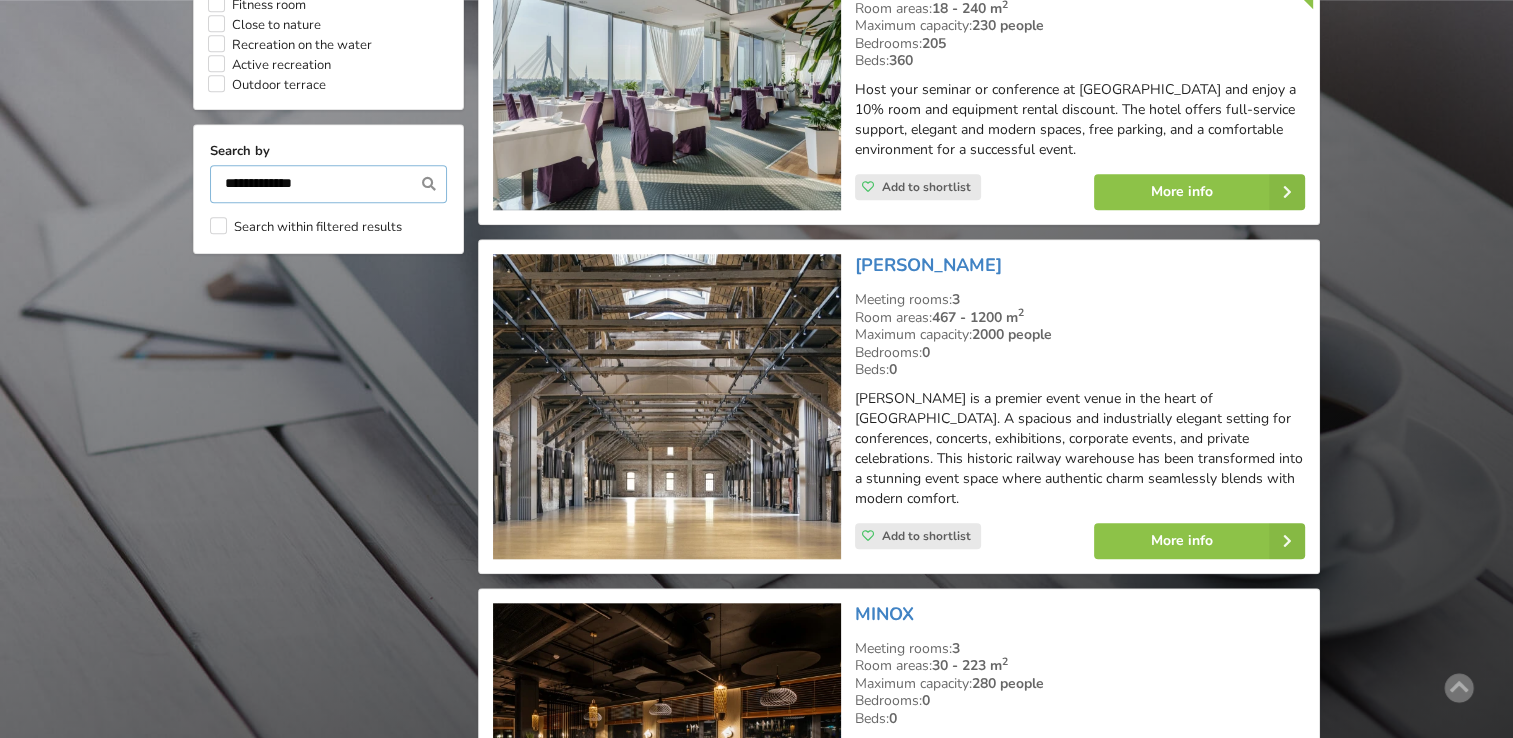 type on "**********" 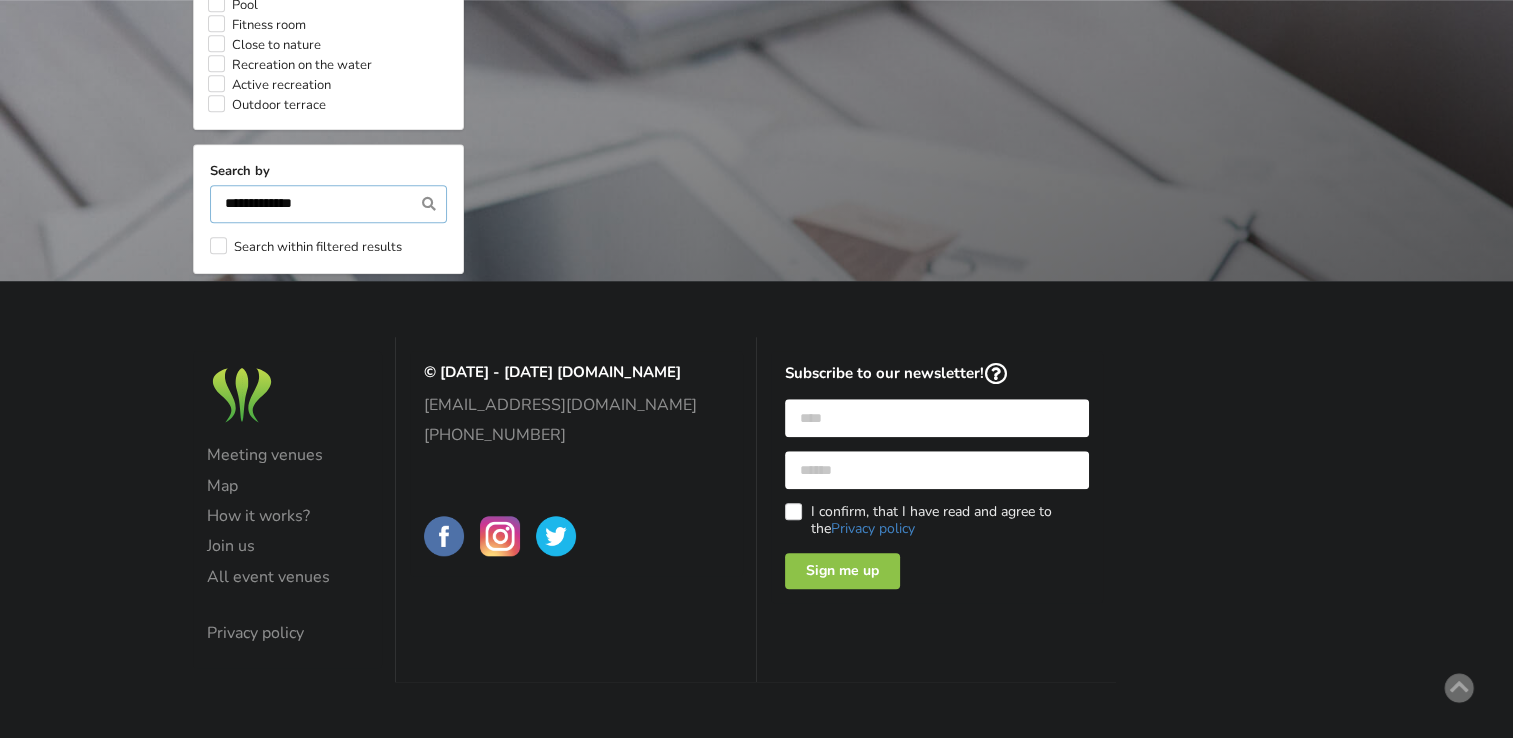 scroll, scrollTop: 448, scrollLeft: 0, axis: vertical 